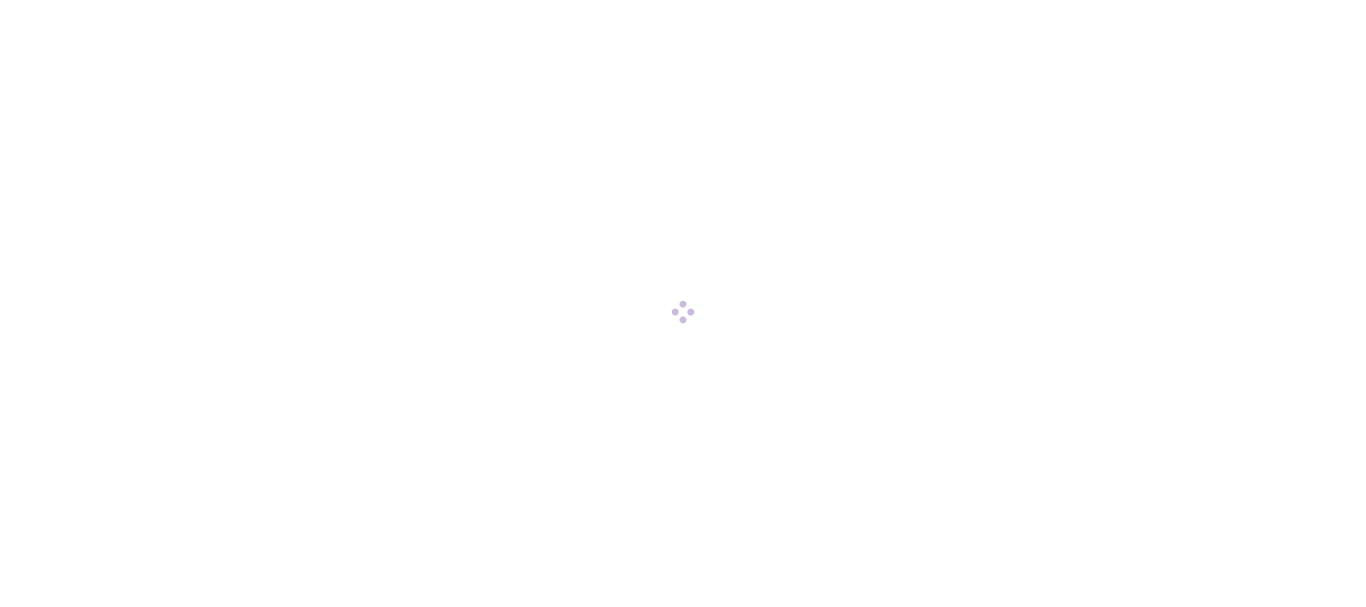 scroll, scrollTop: 0, scrollLeft: 0, axis: both 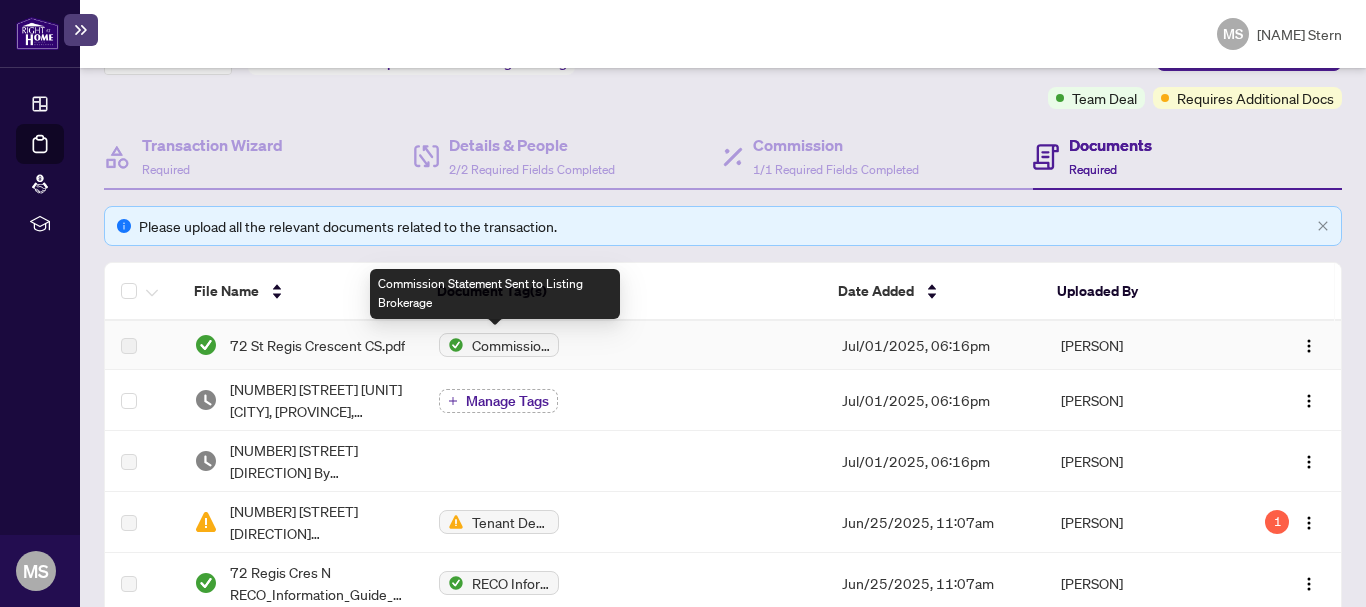 click on "Commission Statement Sent to Listing Brokerage" at bounding box center [511, 345] 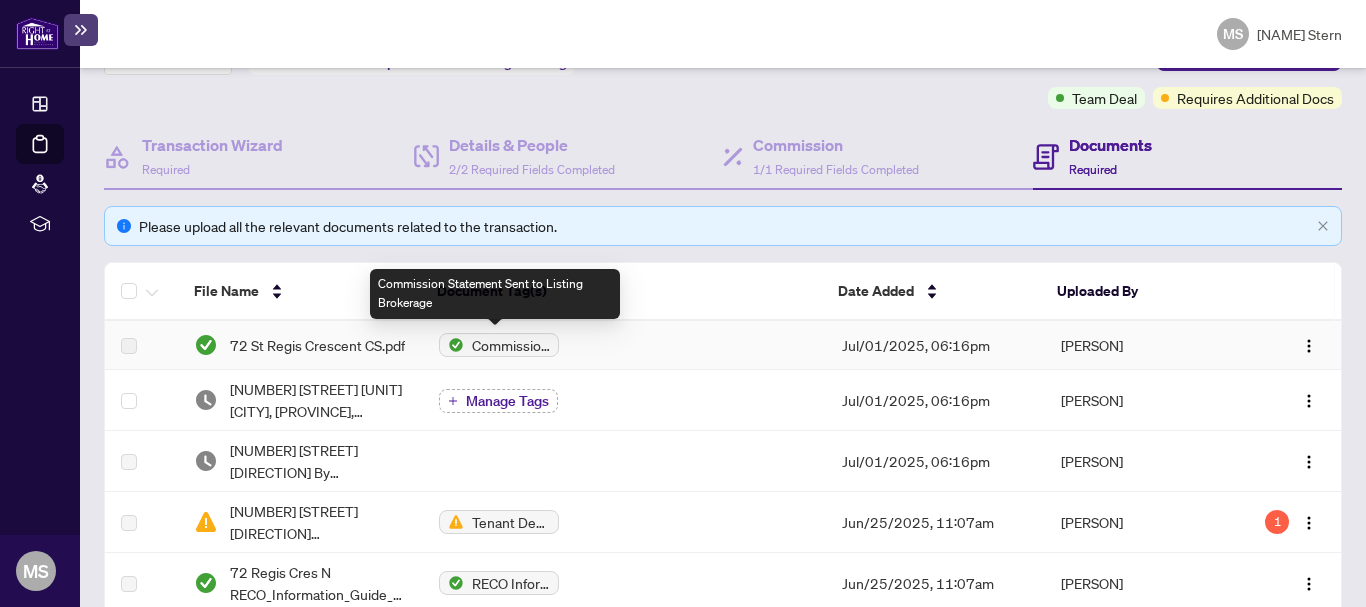click on "Commission Statement Sent to Listing Brokerage" at bounding box center [511, 345] 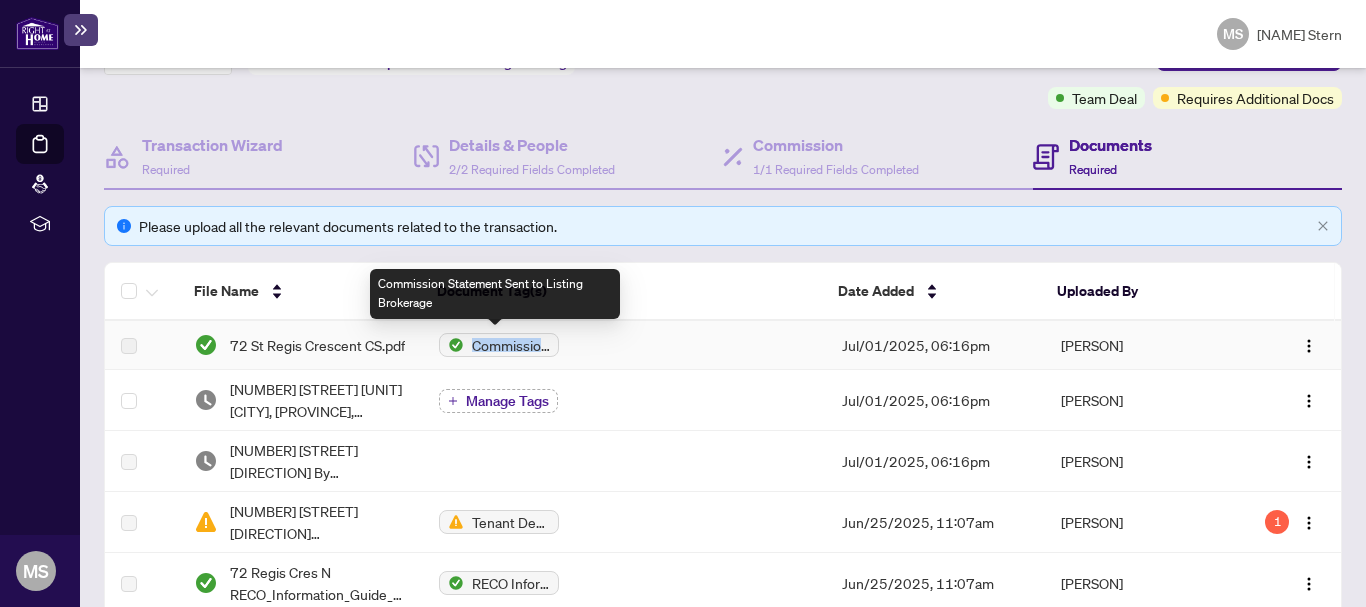 click on "Commission Statement Sent to Listing Brokerage" at bounding box center (511, 345) 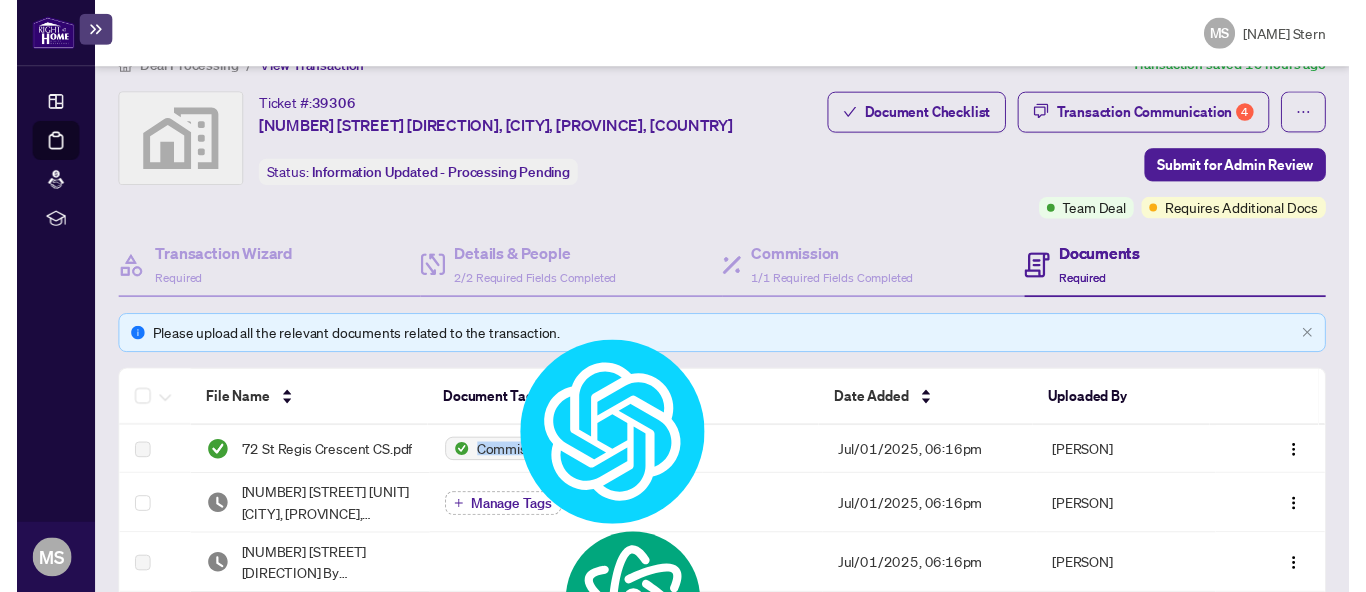 scroll, scrollTop: 0, scrollLeft: 0, axis: both 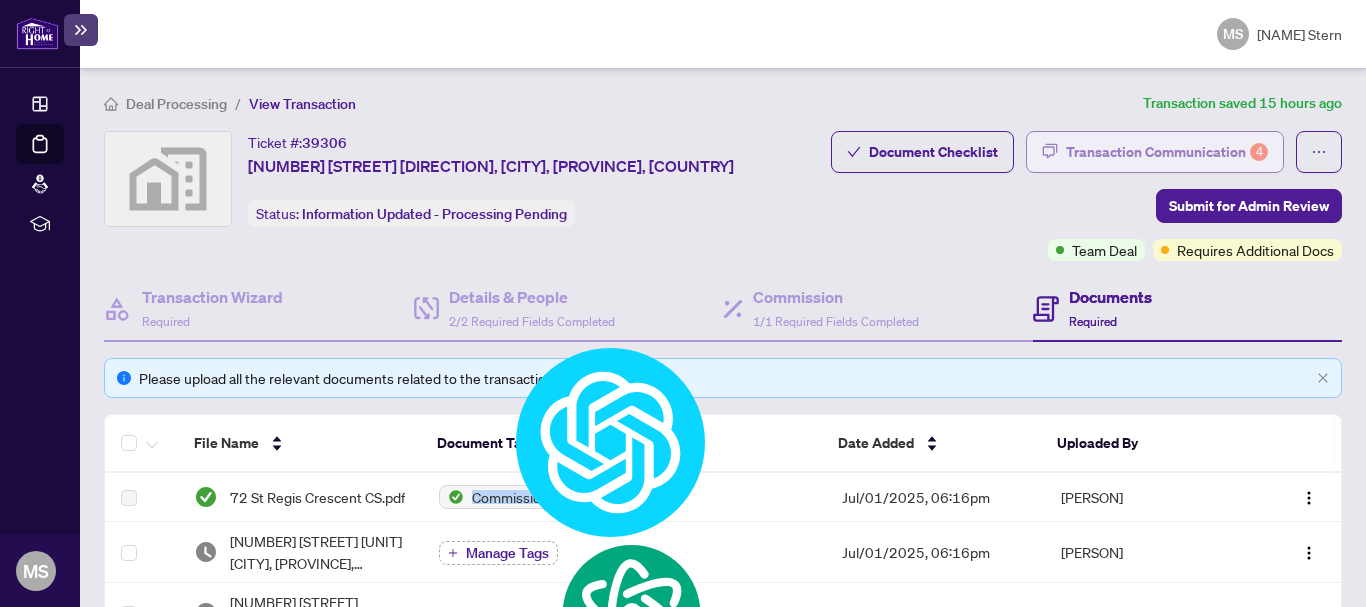 click on "Transaction Communication 4" at bounding box center (1167, 152) 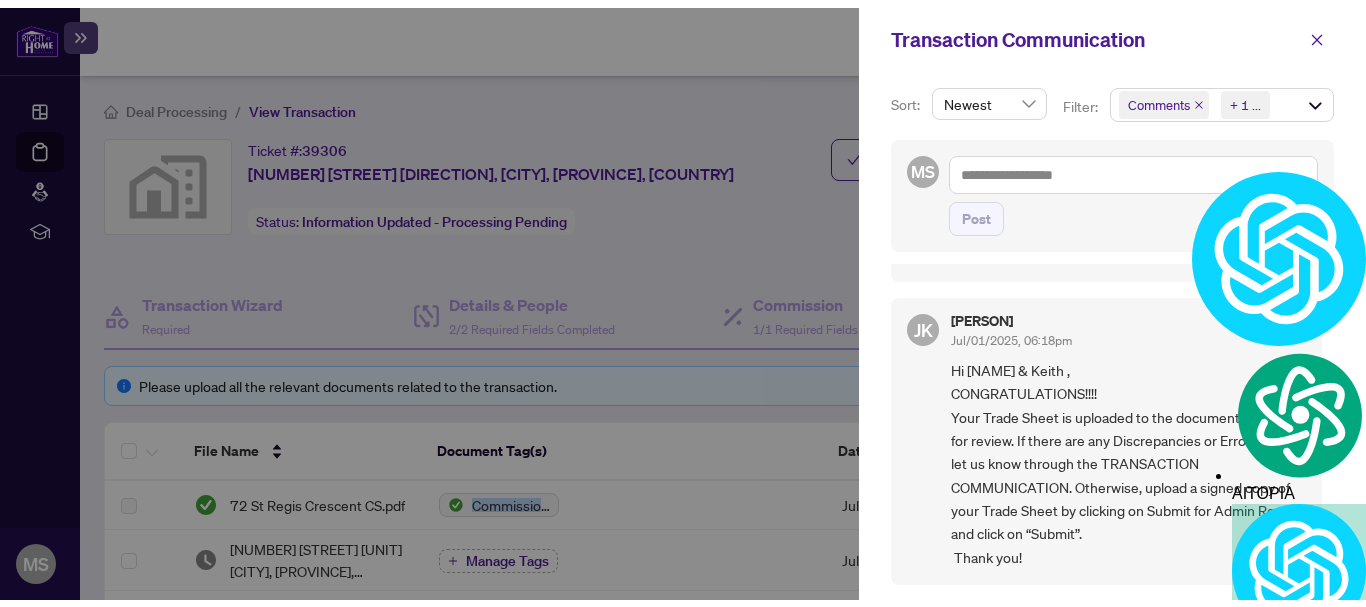 scroll, scrollTop: 25, scrollLeft: 0, axis: vertical 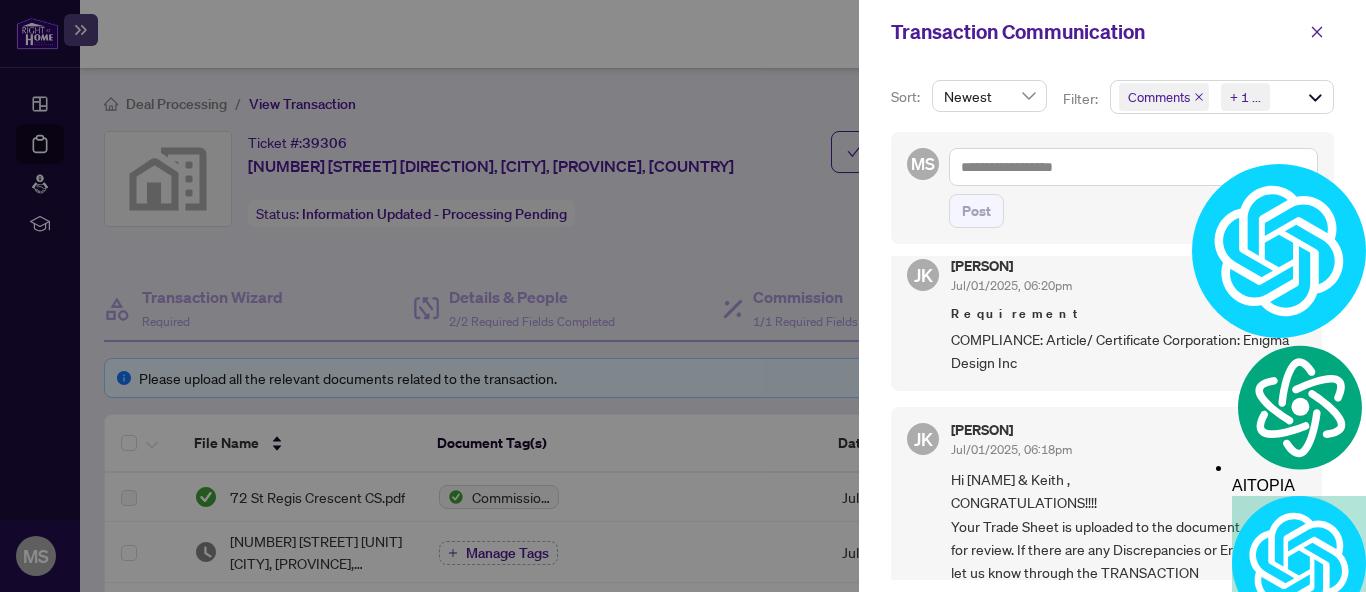 click on "COMPLIANCE: Article/ Certificate Corporation: Enigma Design Inc" at bounding box center [1128, 351] 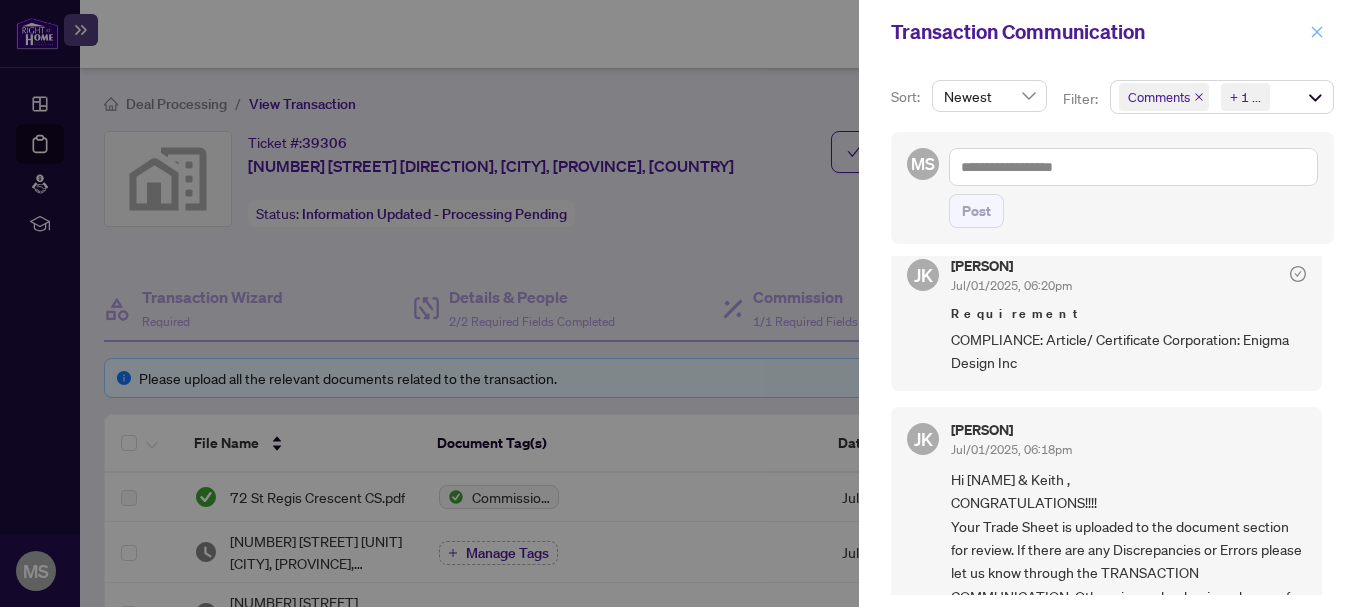 click at bounding box center (1317, 32) 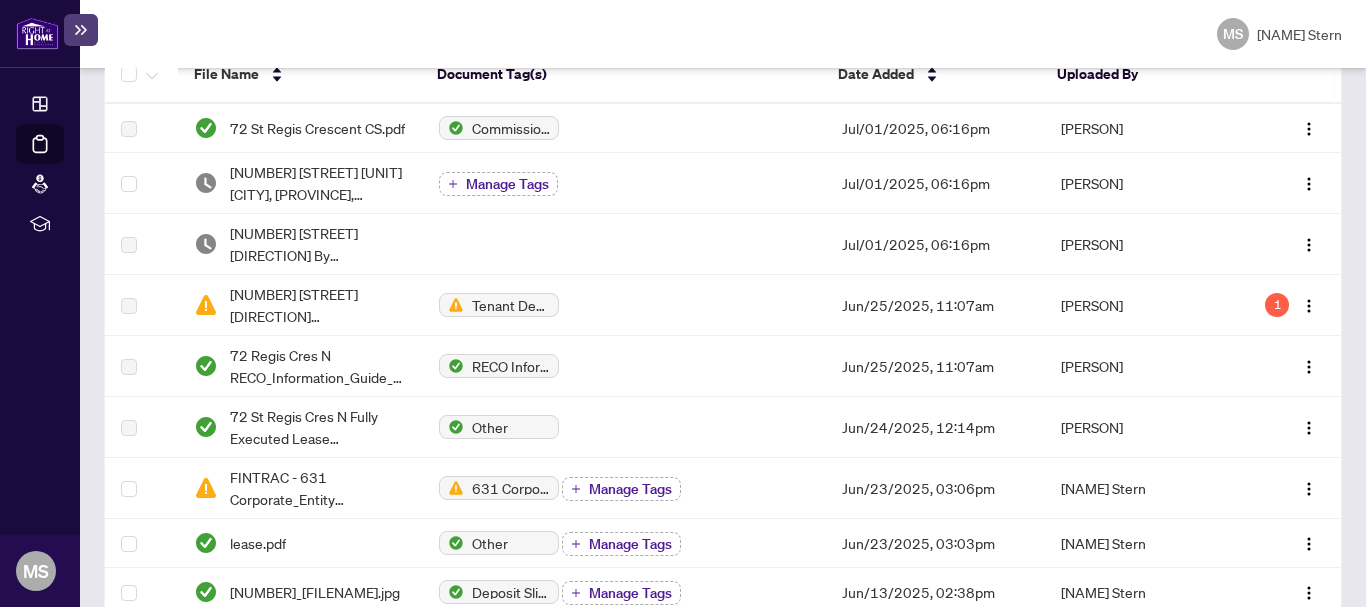 scroll, scrollTop: 372, scrollLeft: 0, axis: vertical 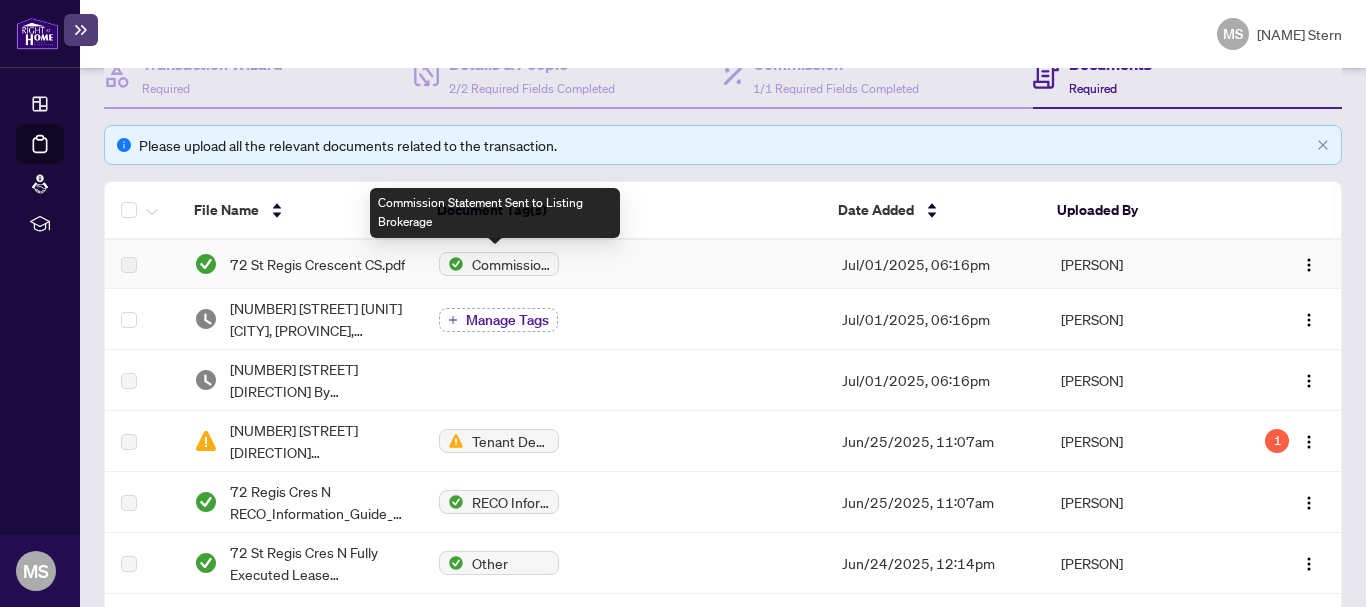 click on "Commission Statement Sent to Listing Brokerage" at bounding box center [511, 264] 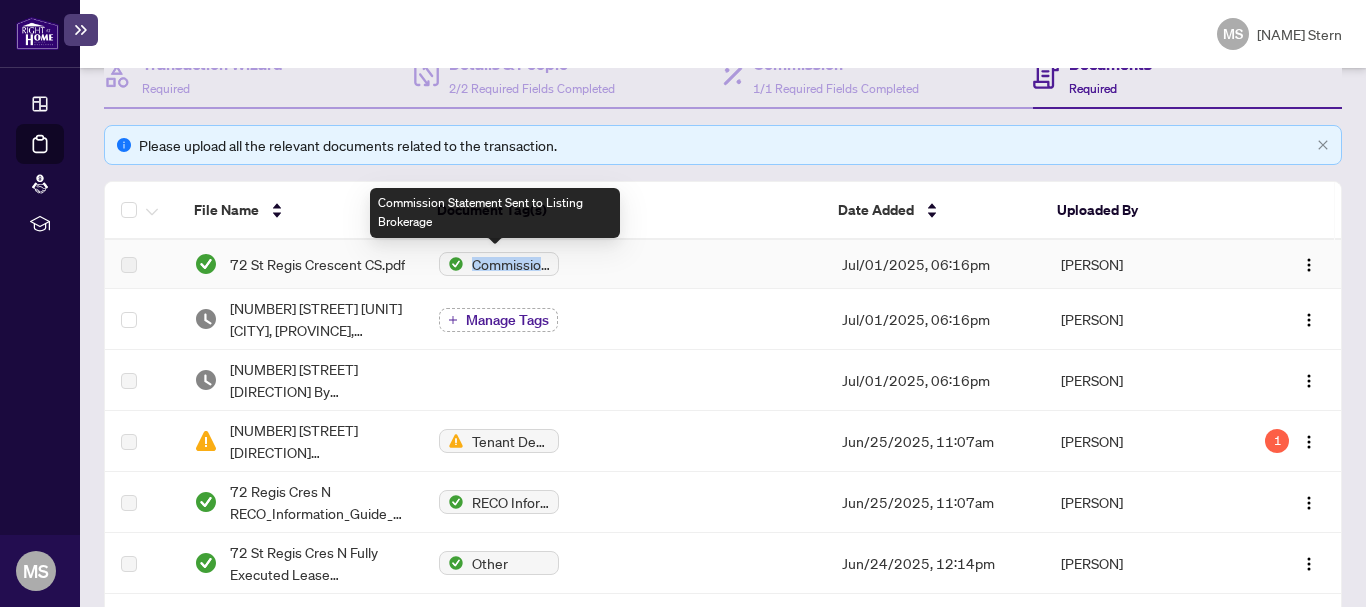click on "Commission Statement Sent to Listing Brokerage" at bounding box center (511, 264) 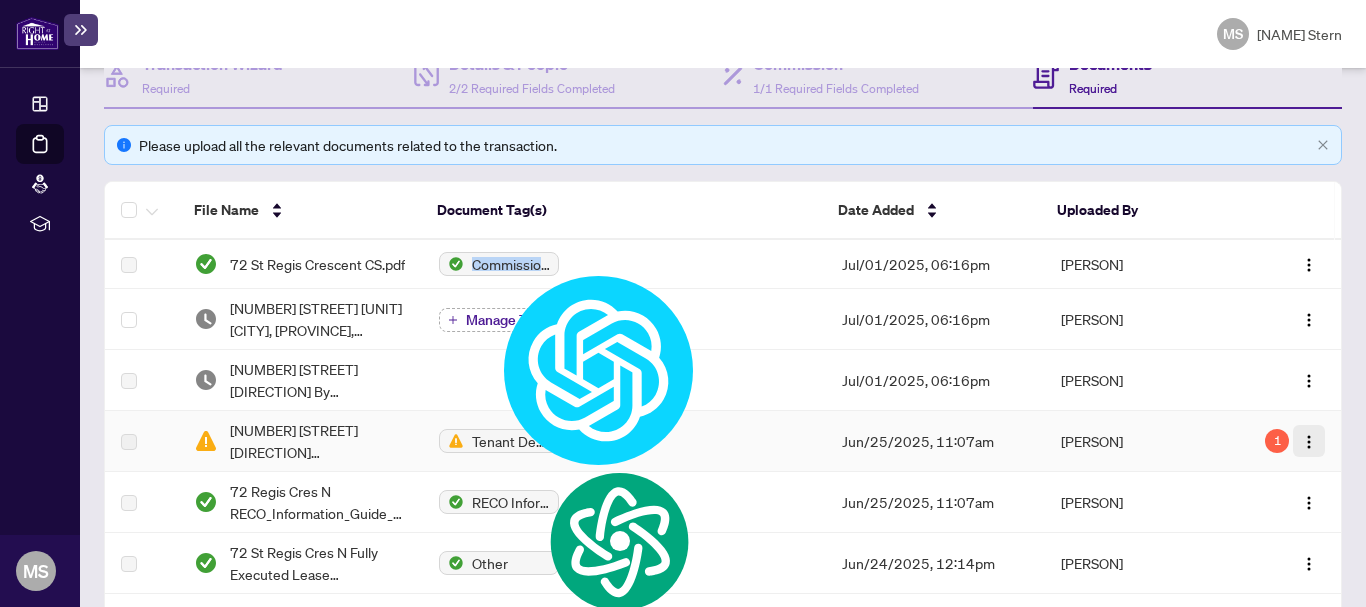 click at bounding box center [1309, 442] 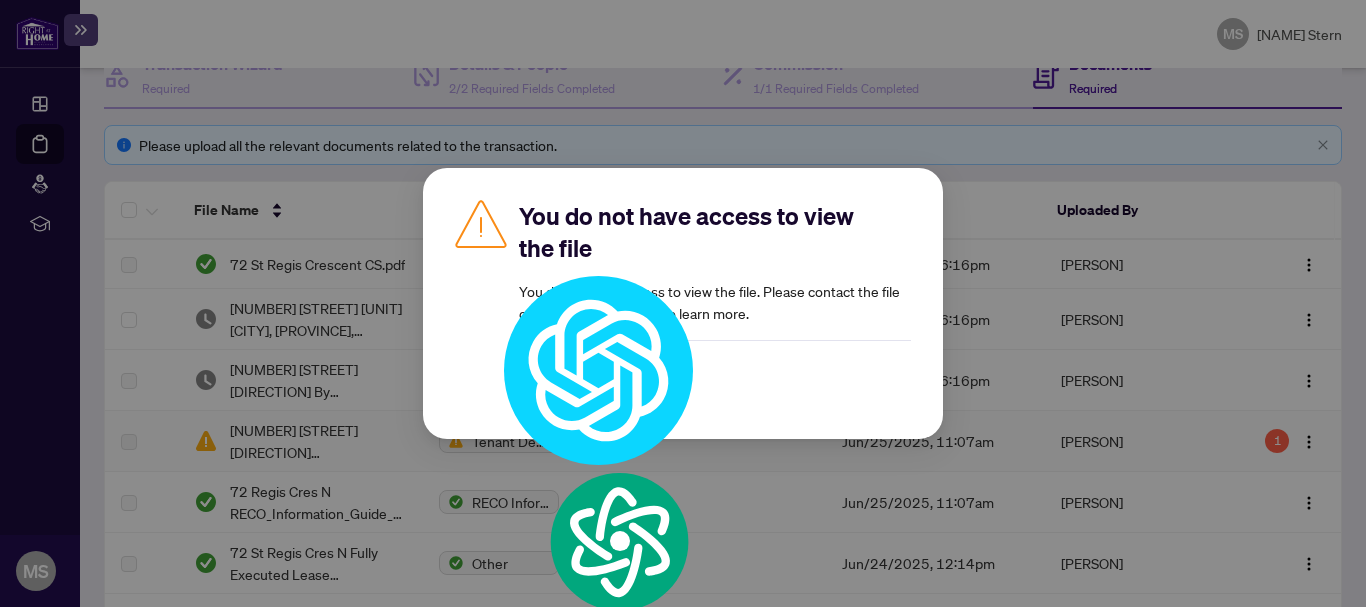 click on "Close" at bounding box center (553, 386) 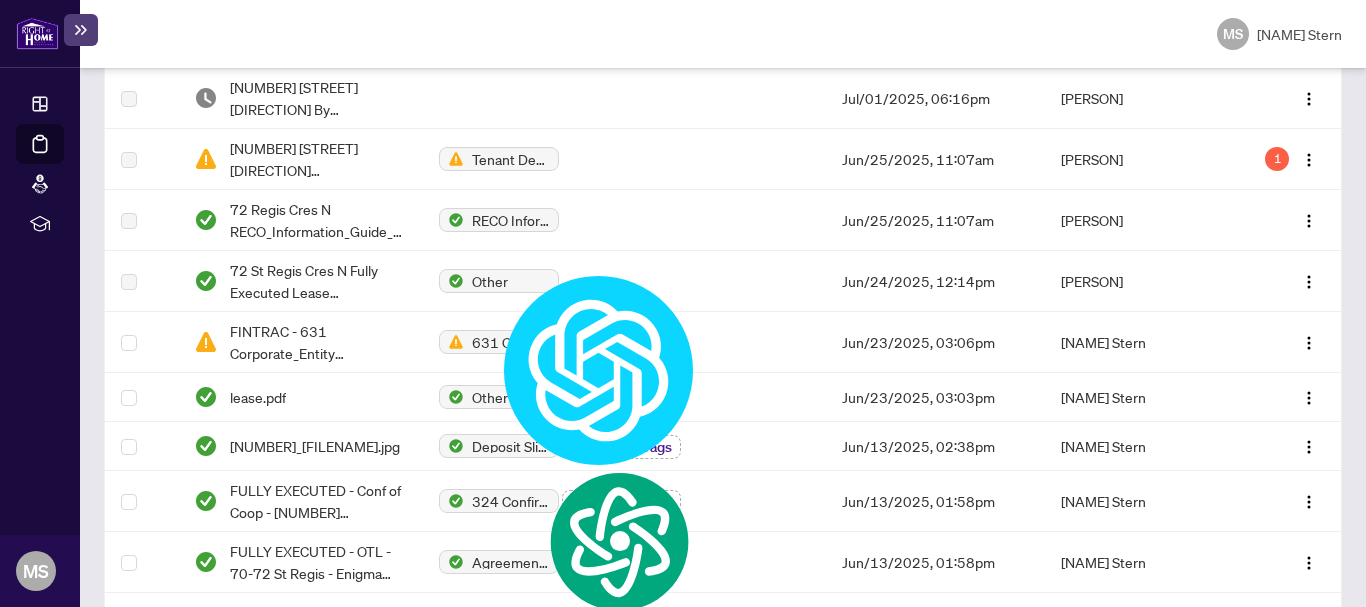 scroll, scrollTop: 508, scrollLeft: 0, axis: vertical 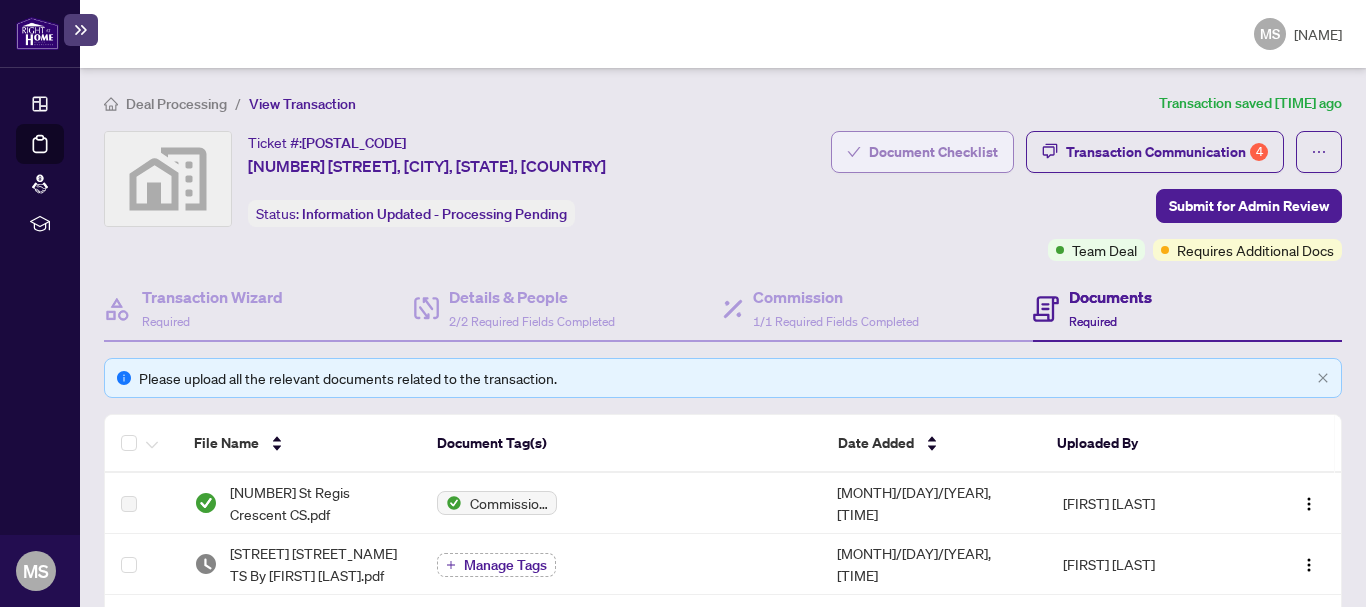 click on "Document Checklist" at bounding box center (933, 152) 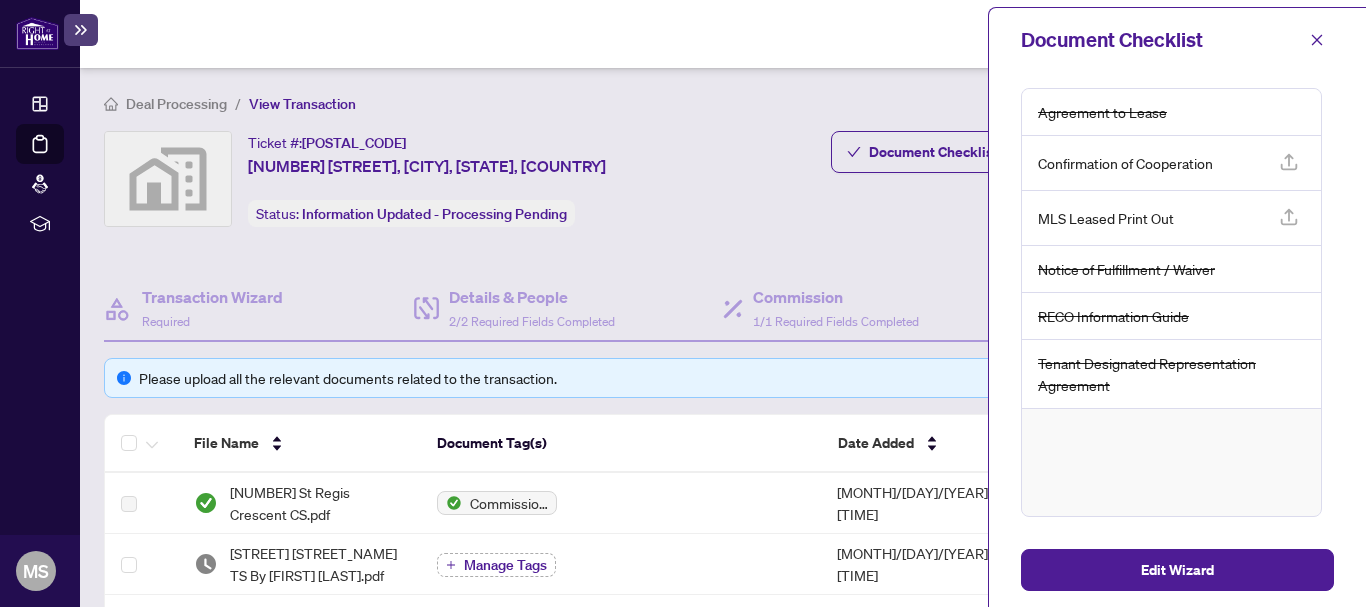 click at bounding box center (1289, 162) 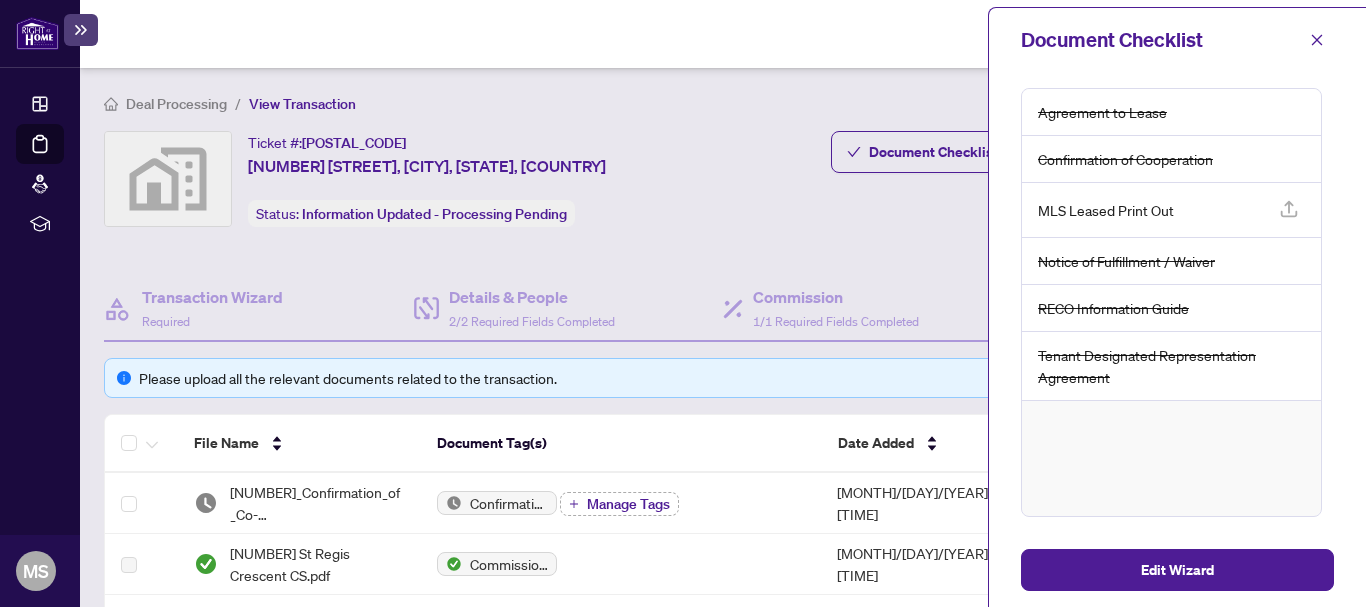 click at bounding box center (1289, 209) 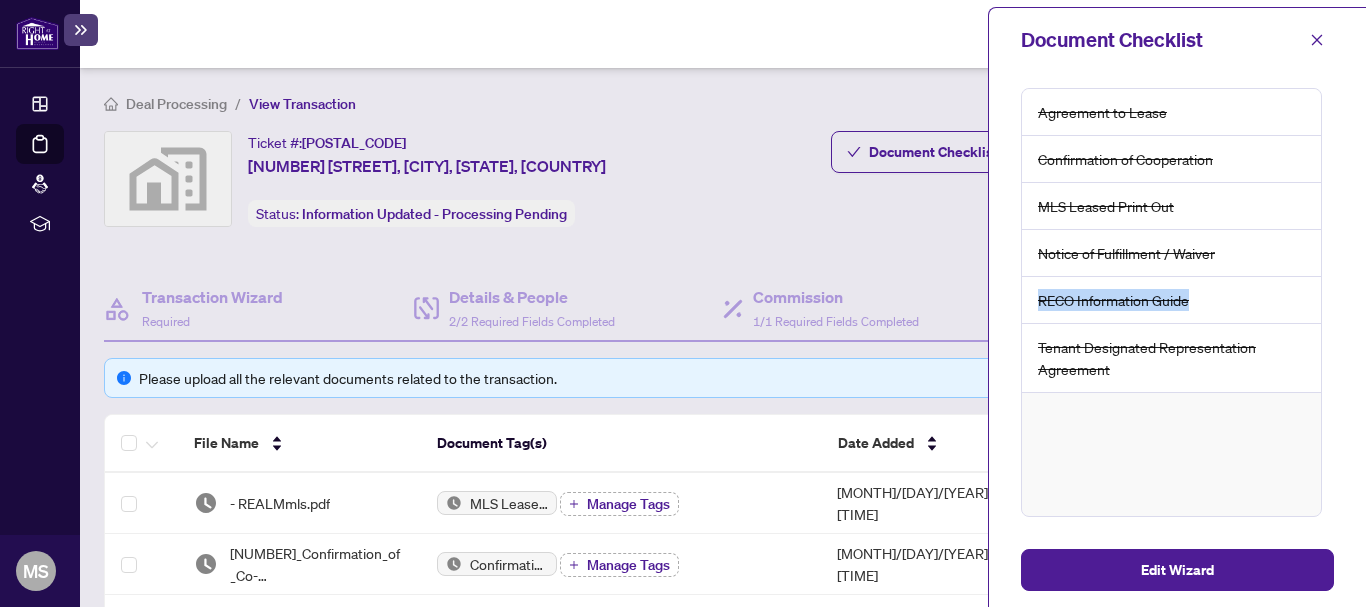 drag, startPoint x: 1334, startPoint y: 286, endPoint x: 1319, endPoint y: 246, distance: 42.72002 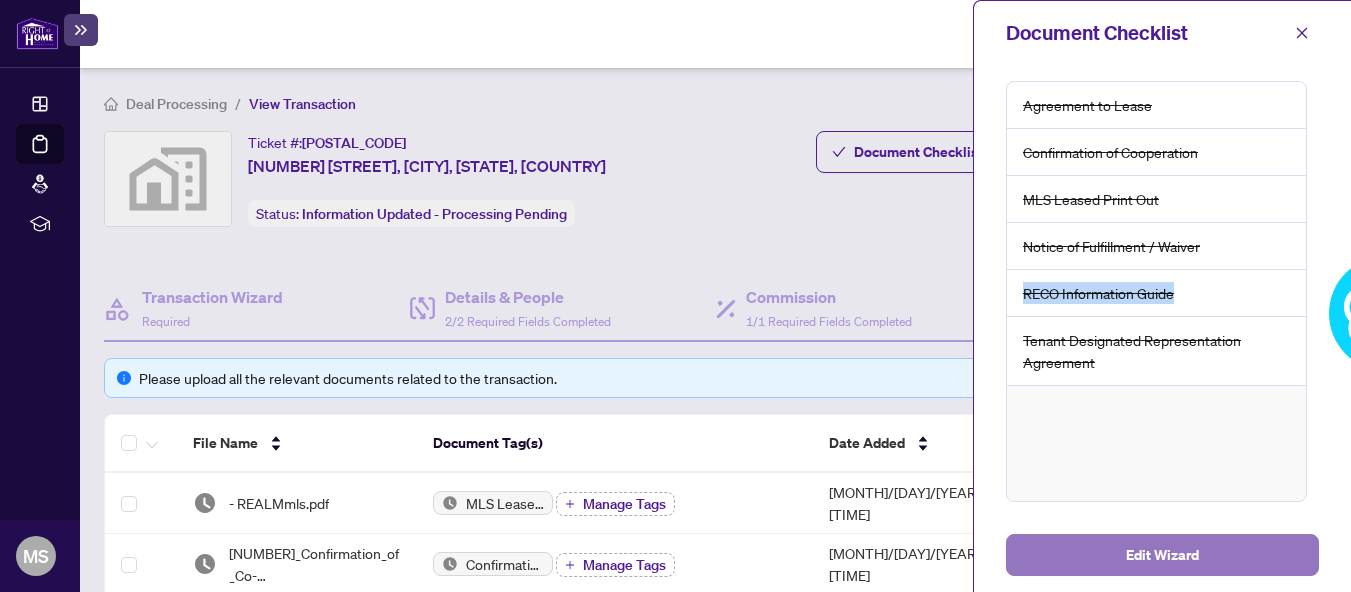click on "Edit Wizard" at bounding box center [1162, 555] 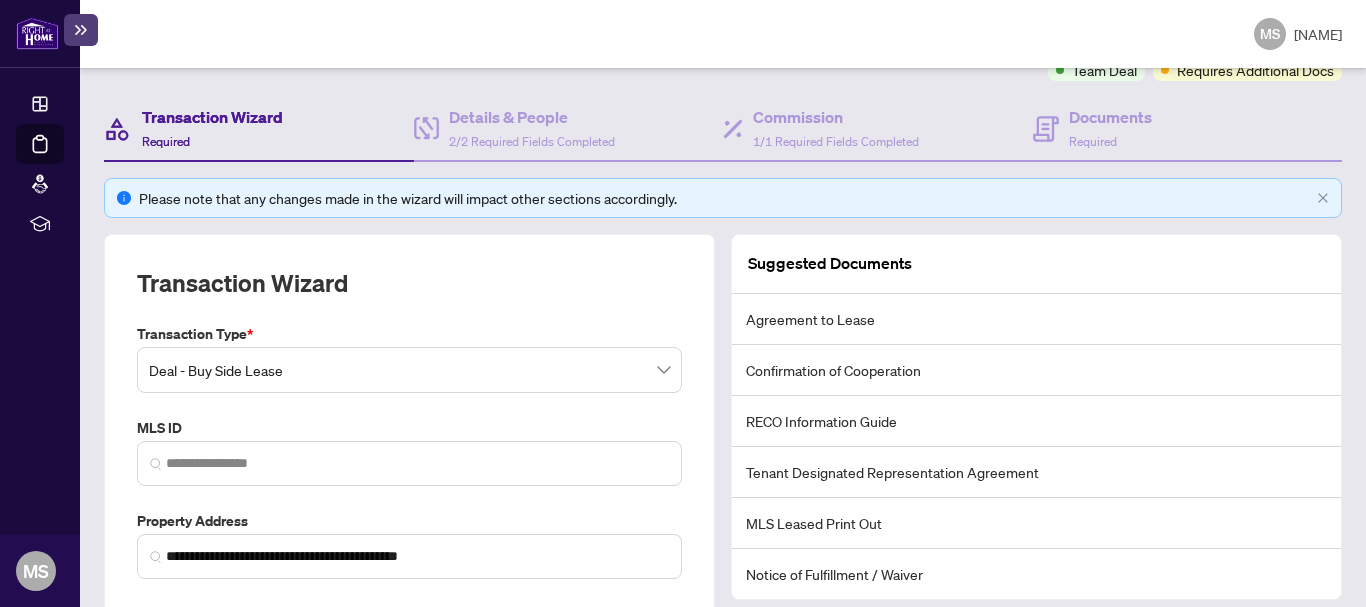 scroll, scrollTop: 405, scrollLeft: 0, axis: vertical 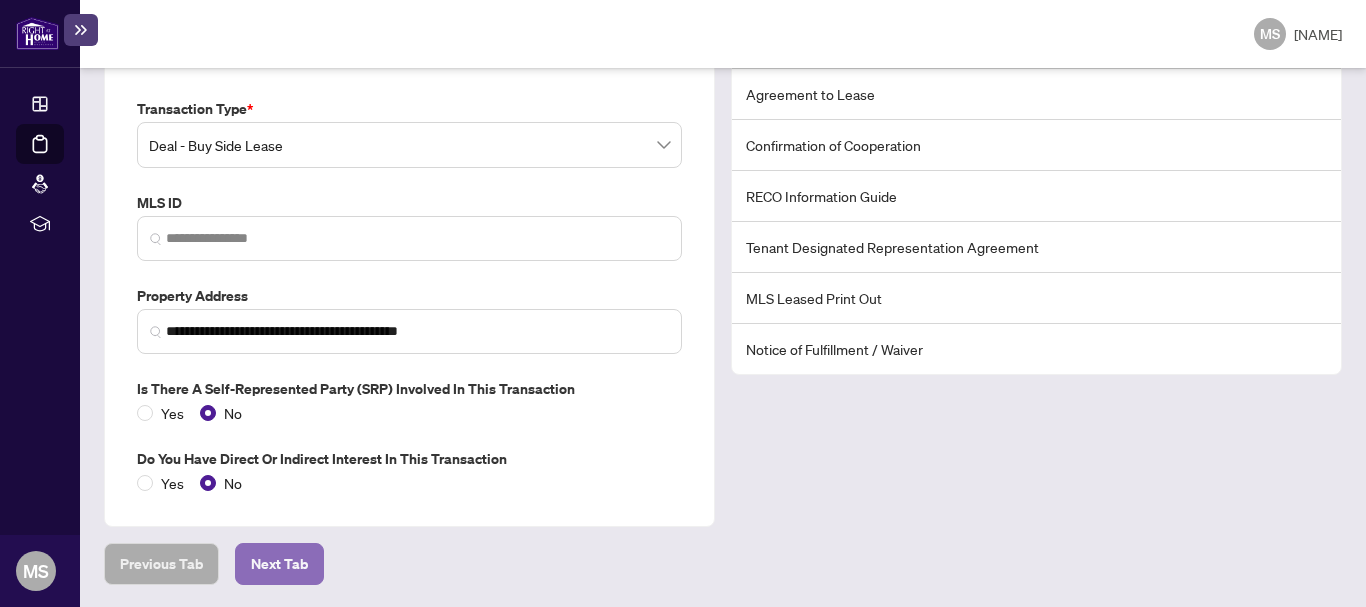 click on "Next Tab" at bounding box center (161, 564) 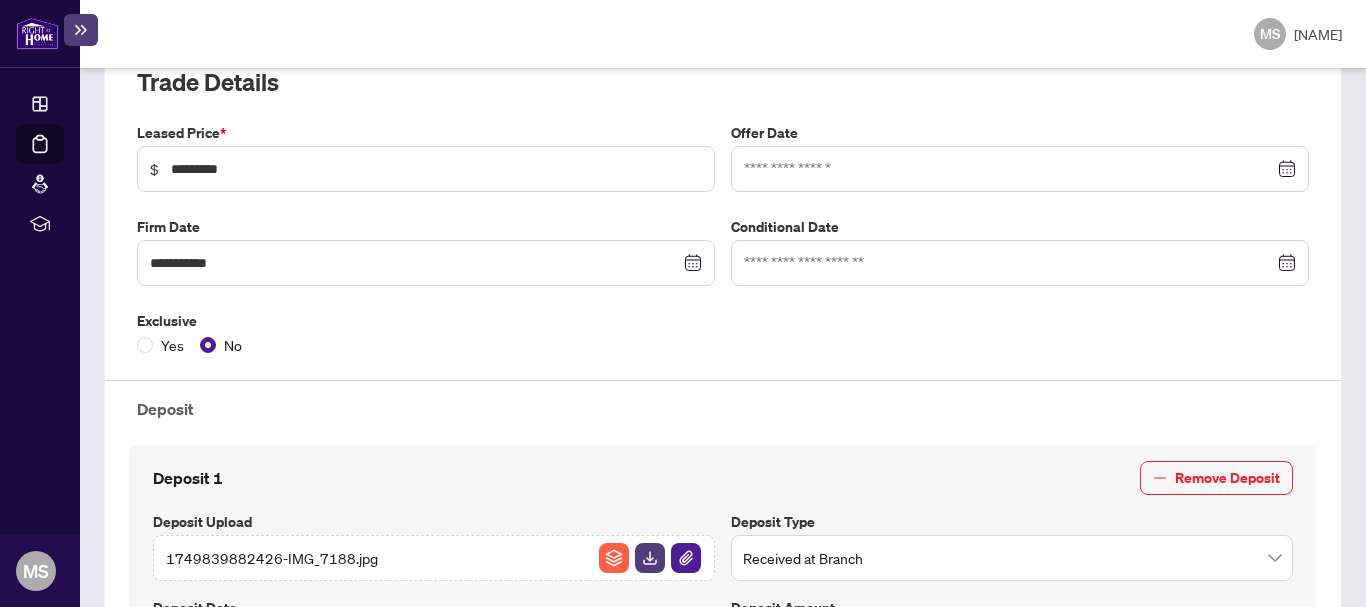 scroll, scrollTop: 379, scrollLeft: 0, axis: vertical 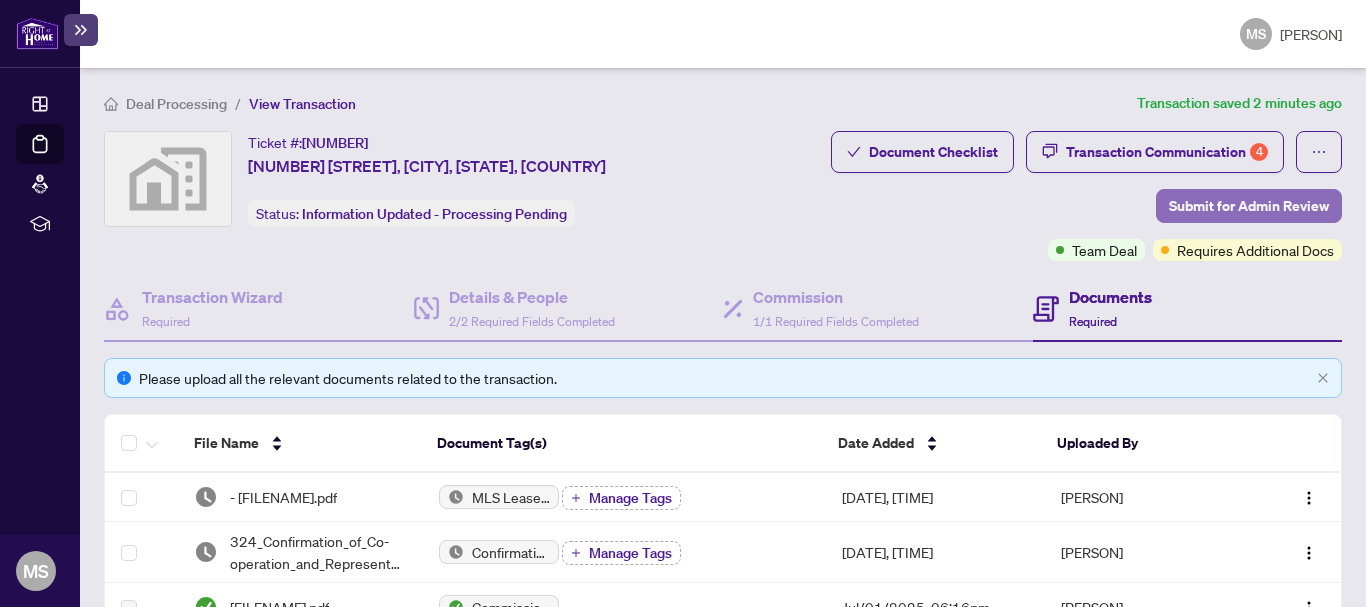 click on "Submit for Admin Review" at bounding box center (1249, 206) 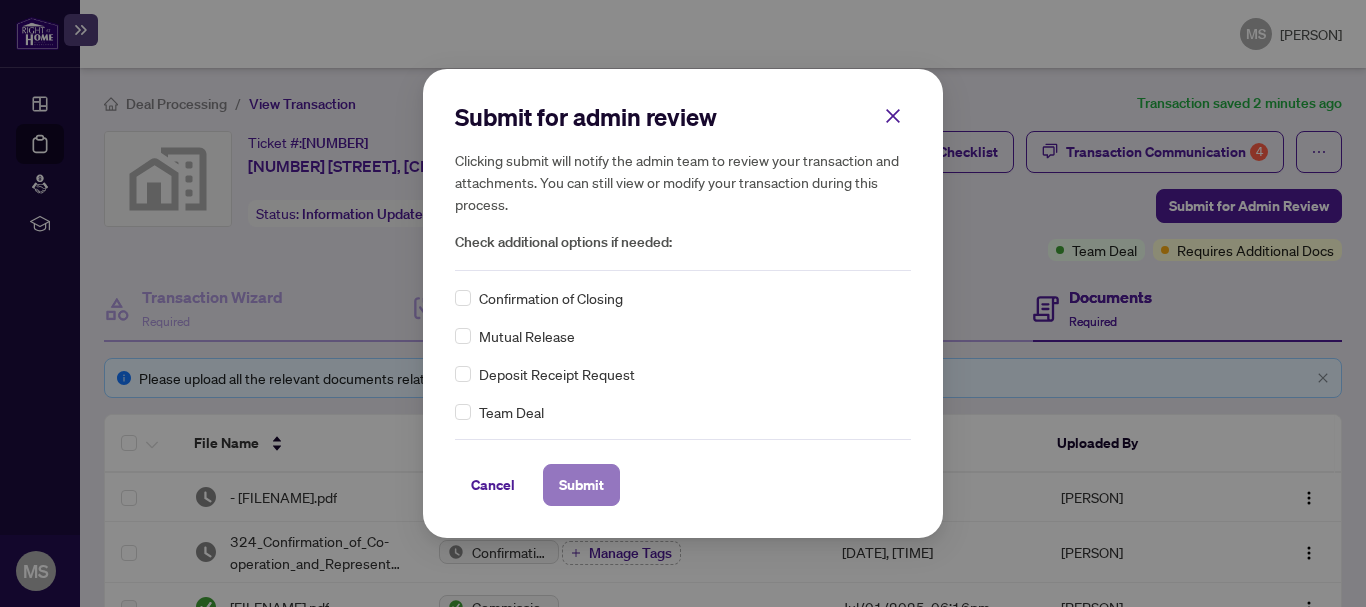 click on "Submit" at bounding box center [581, 485] 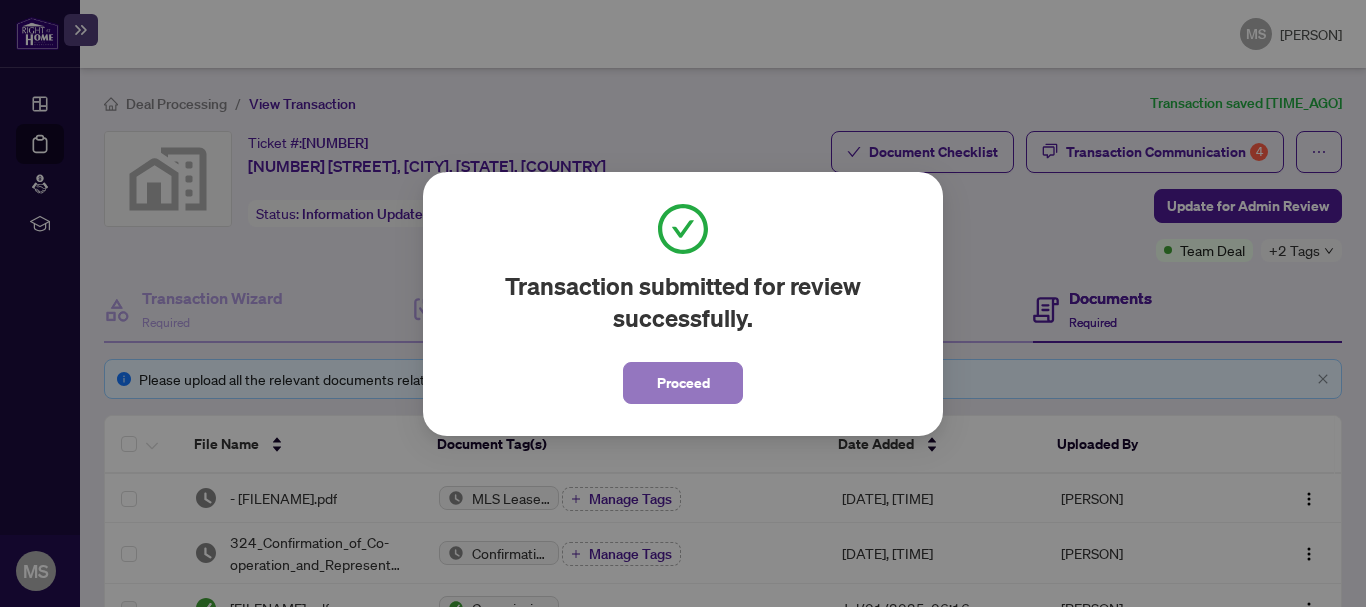 click on "Proceed" at bounding box center (683, 383) 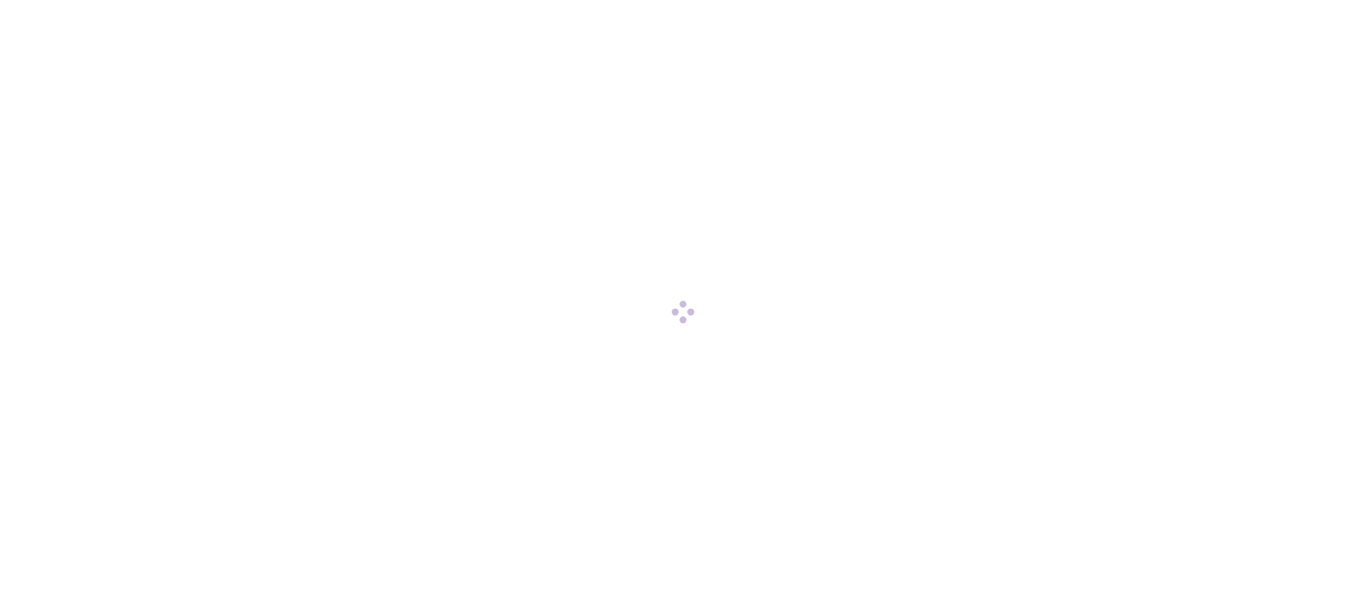scroll, scrollTop: 0, scrollLeft: 0, axis: both 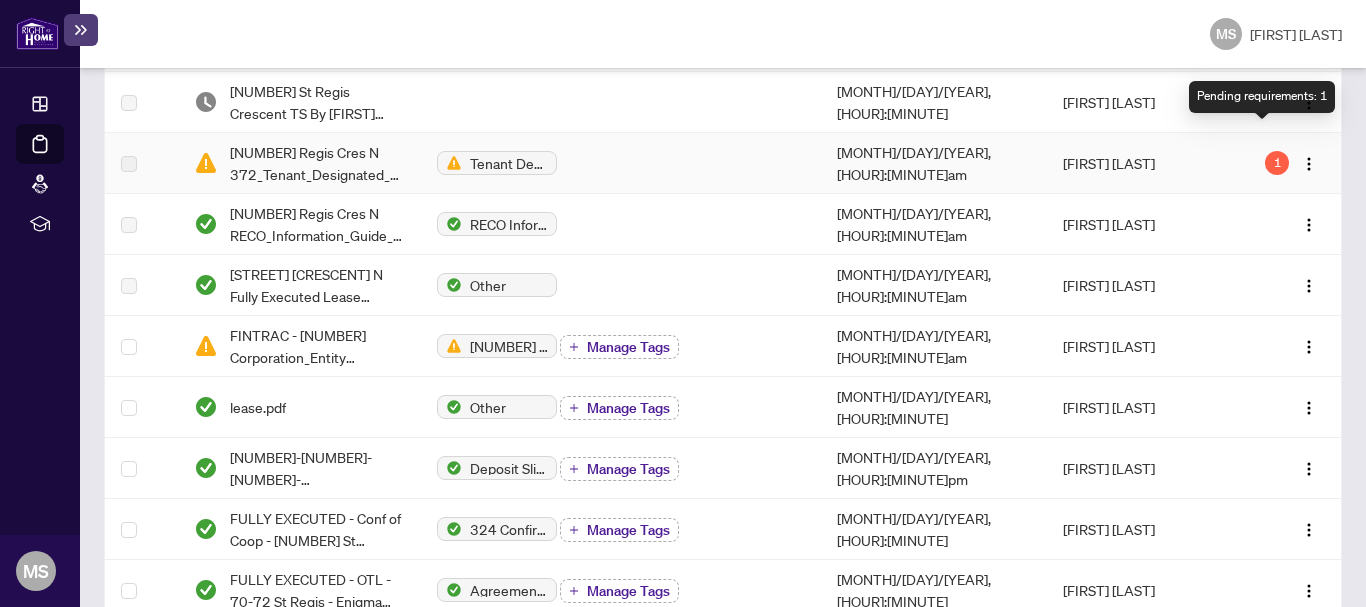 click on "1" at bounding box center (1277, 163) 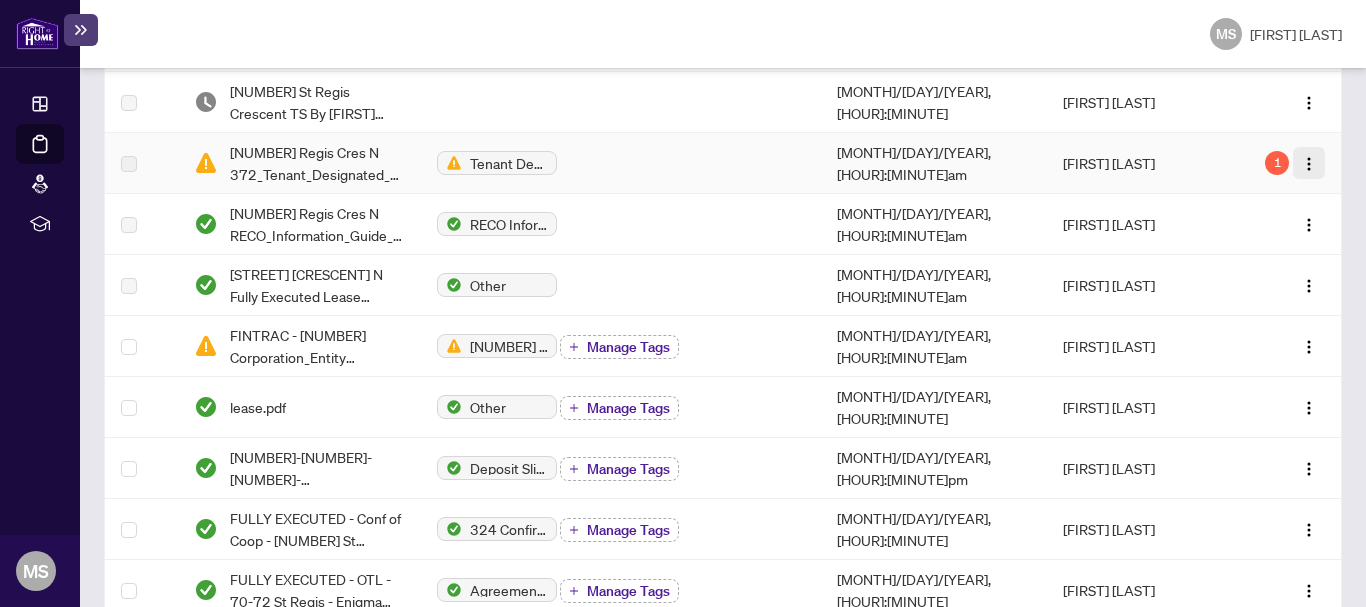 click at bounding box center [1309, 164] 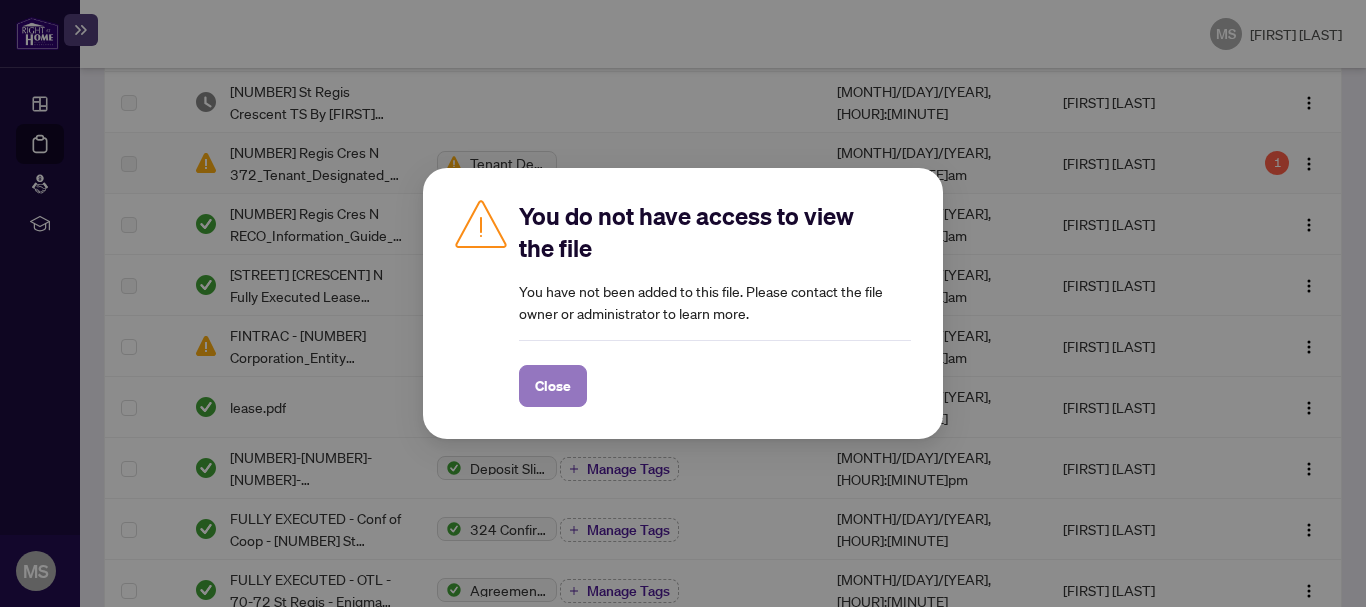 click on "Close" at bounding box center (553, 386) 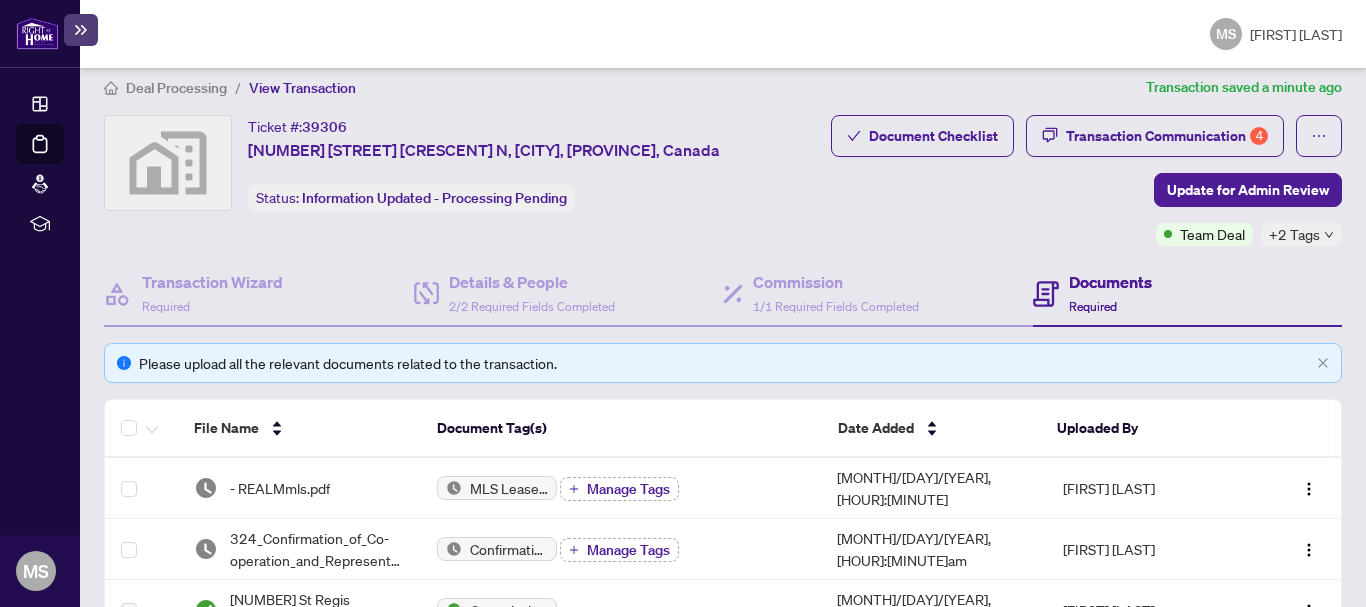 scroll, scrollTop: 0, scrollLeft: 0, axis: both 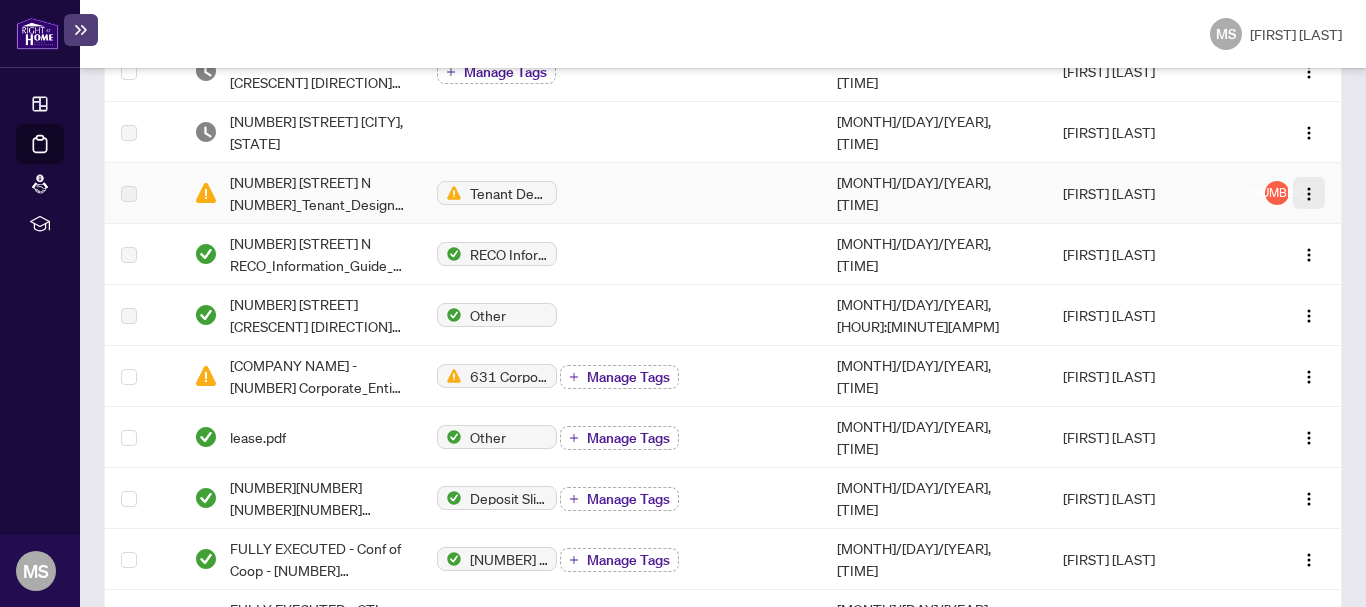 click at bounding box center (1309, 194) 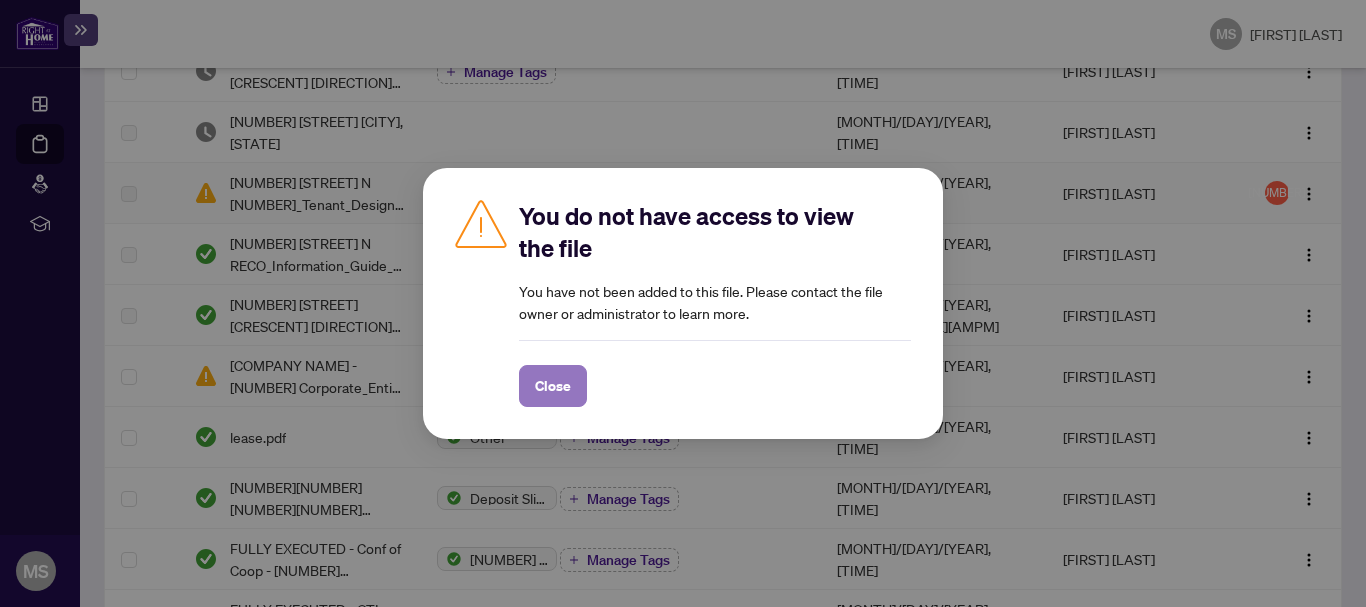 click on "Close" at bounding box center (553, 386) 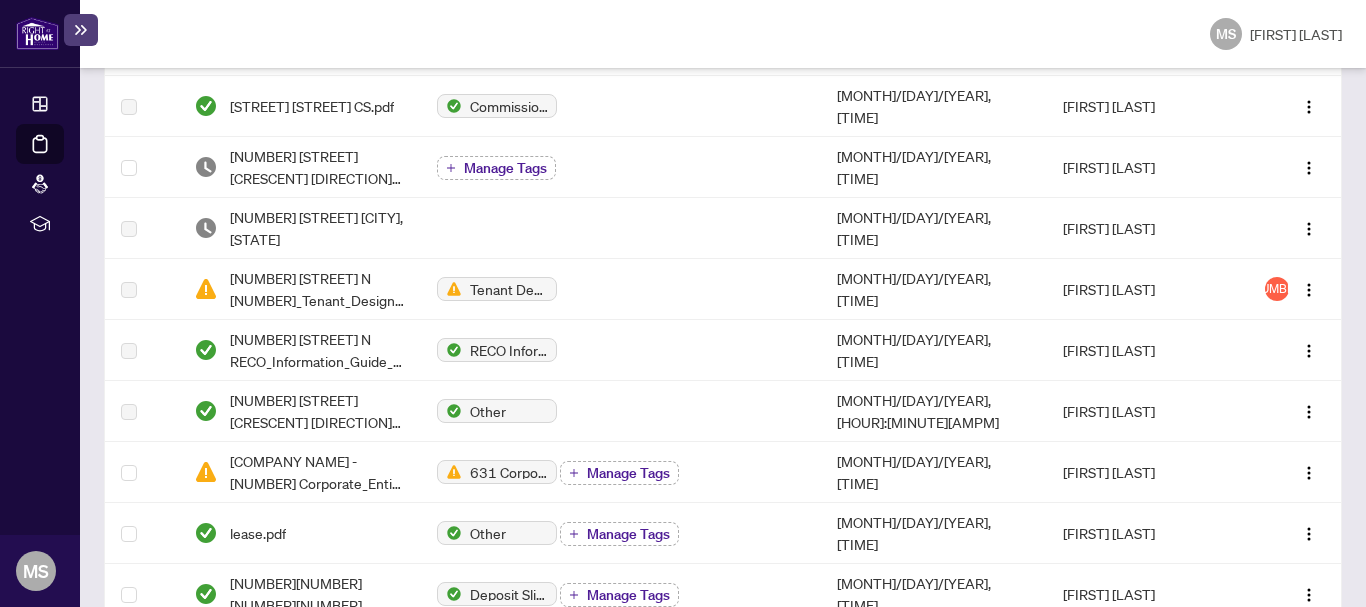 scroll, scrollTop: 487, scrollLeft: 0, axis: vertical 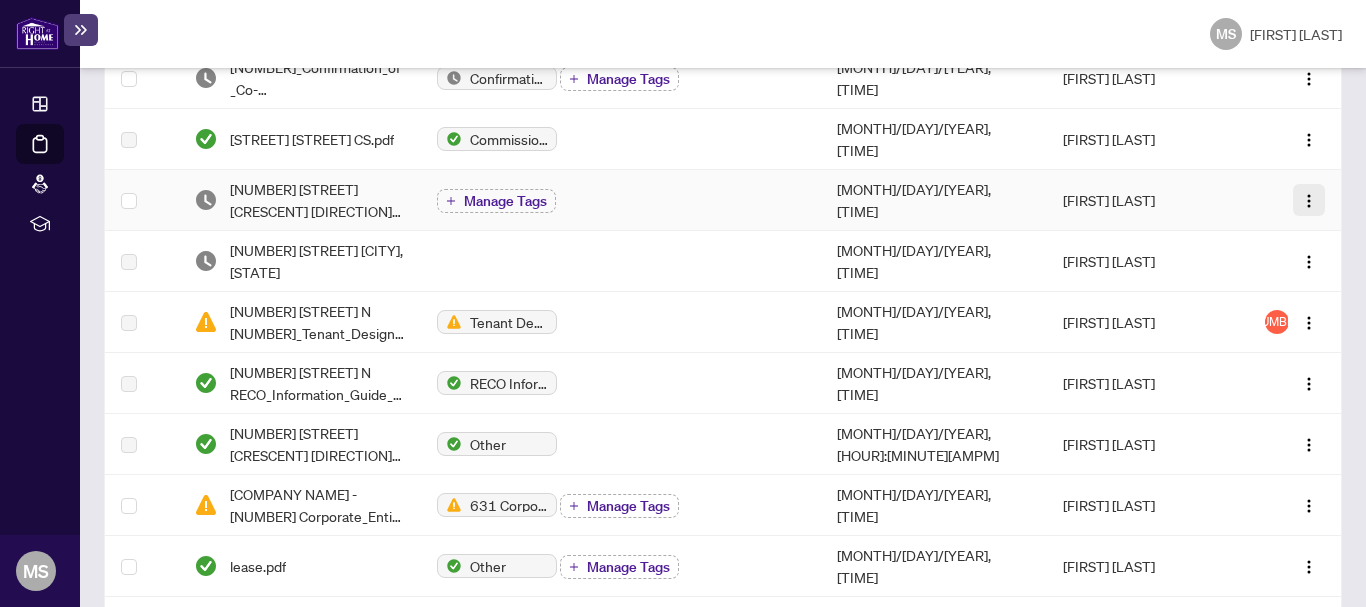 click at bounding box center (1309, 200) 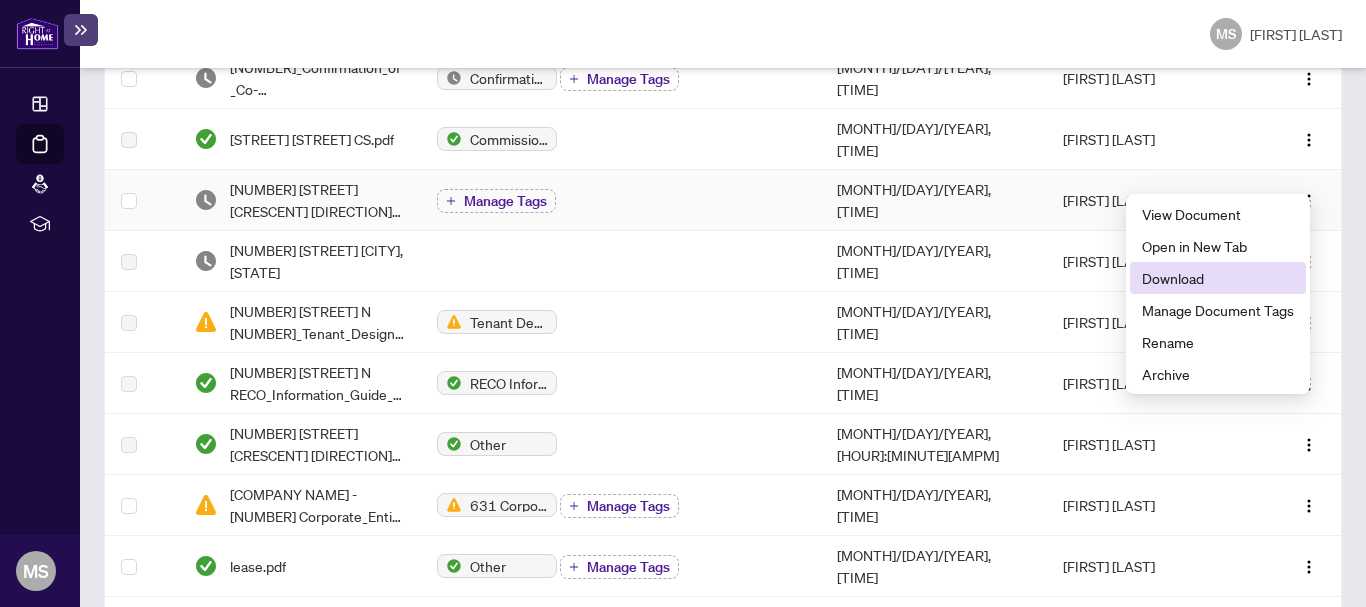 click on "Download" at bounding box center (1218, 278) 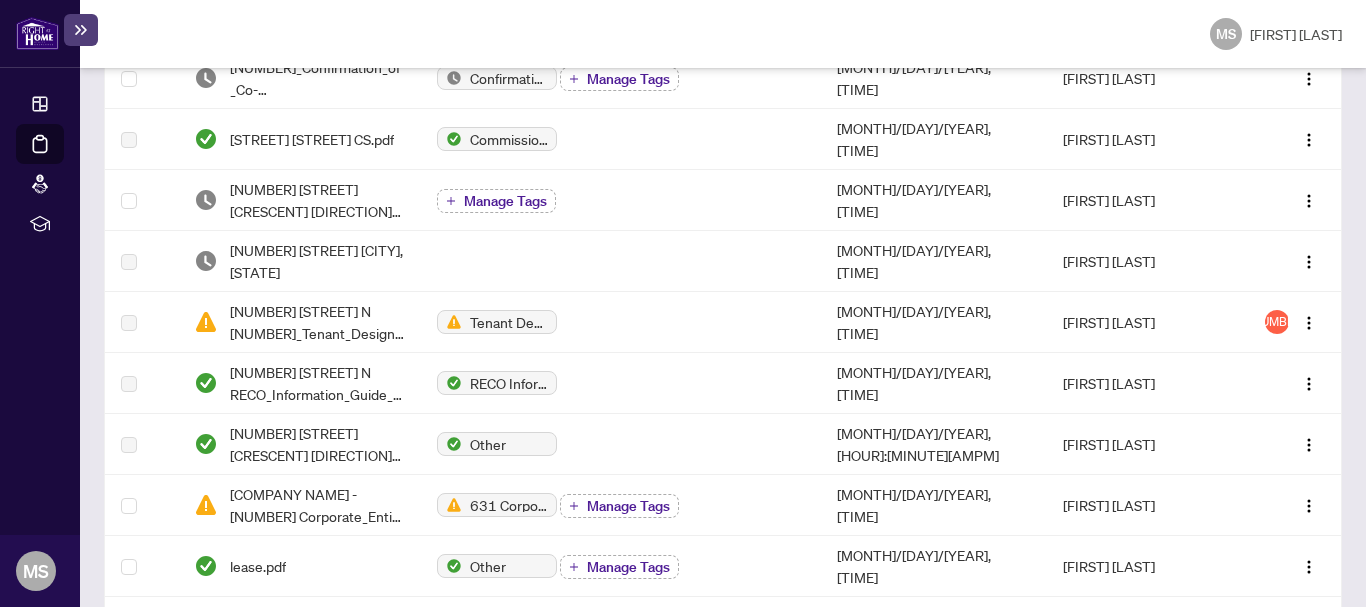 scroll, scrollTop: 16, scrollLeft: 0, axis: vertical 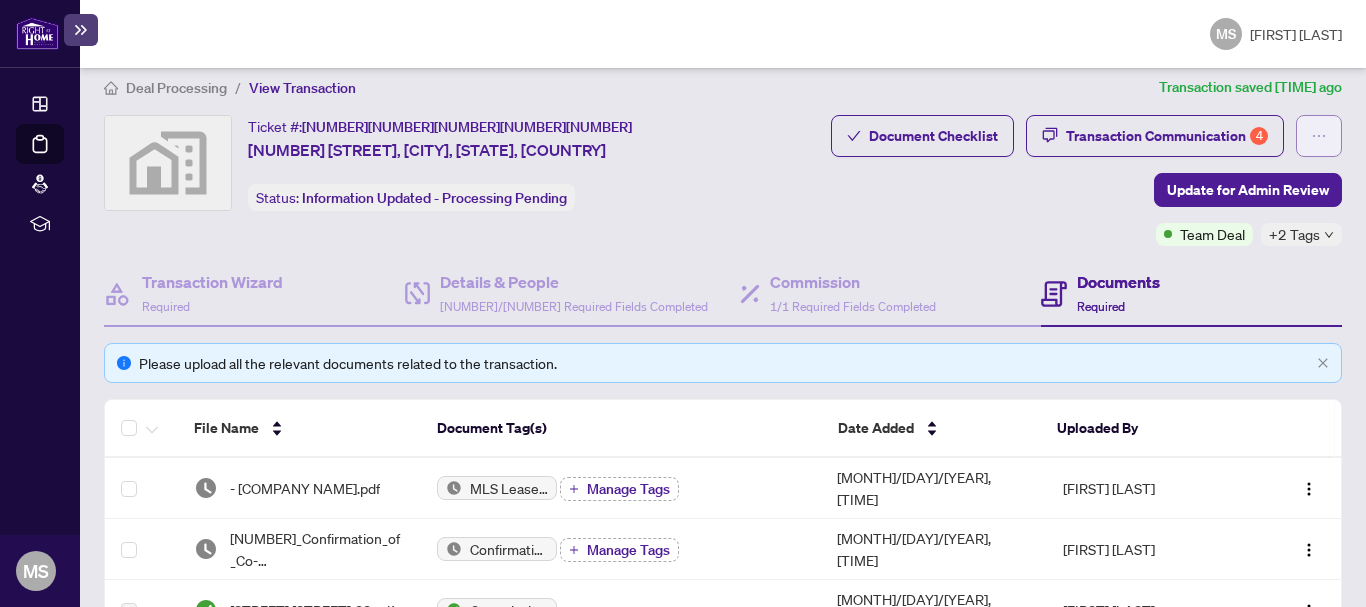 click at bounding box center (1319, 136) 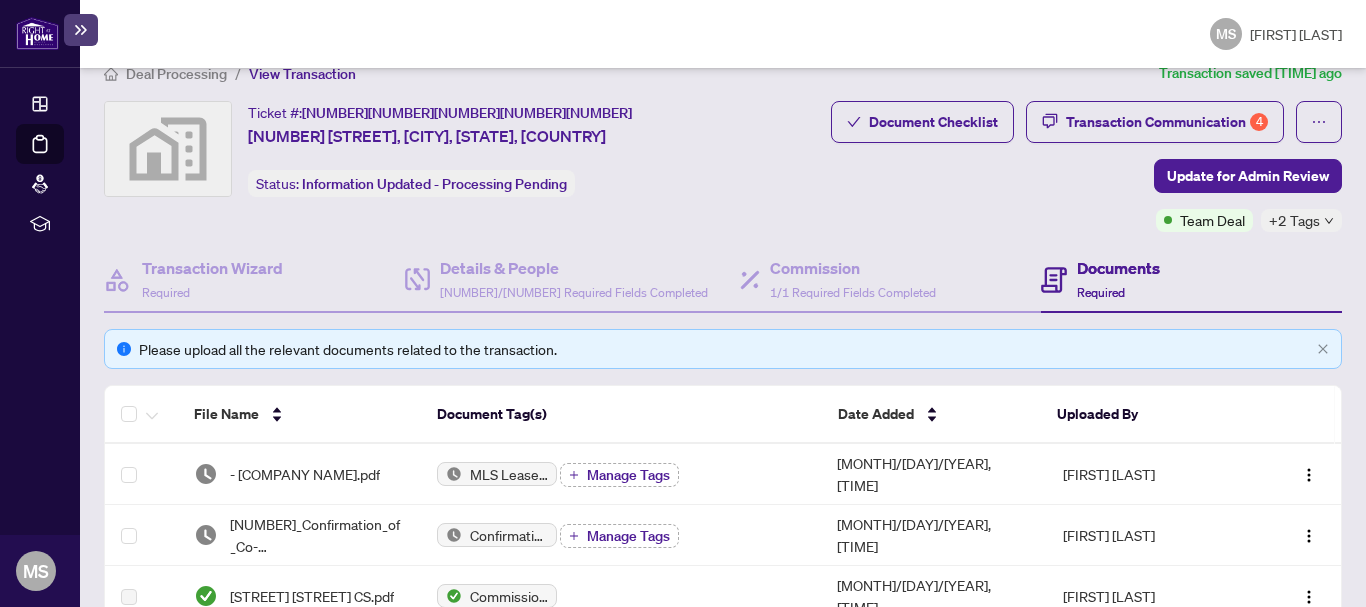 scroll, scrollTop: 0, scrollLeft: 0, axis: both 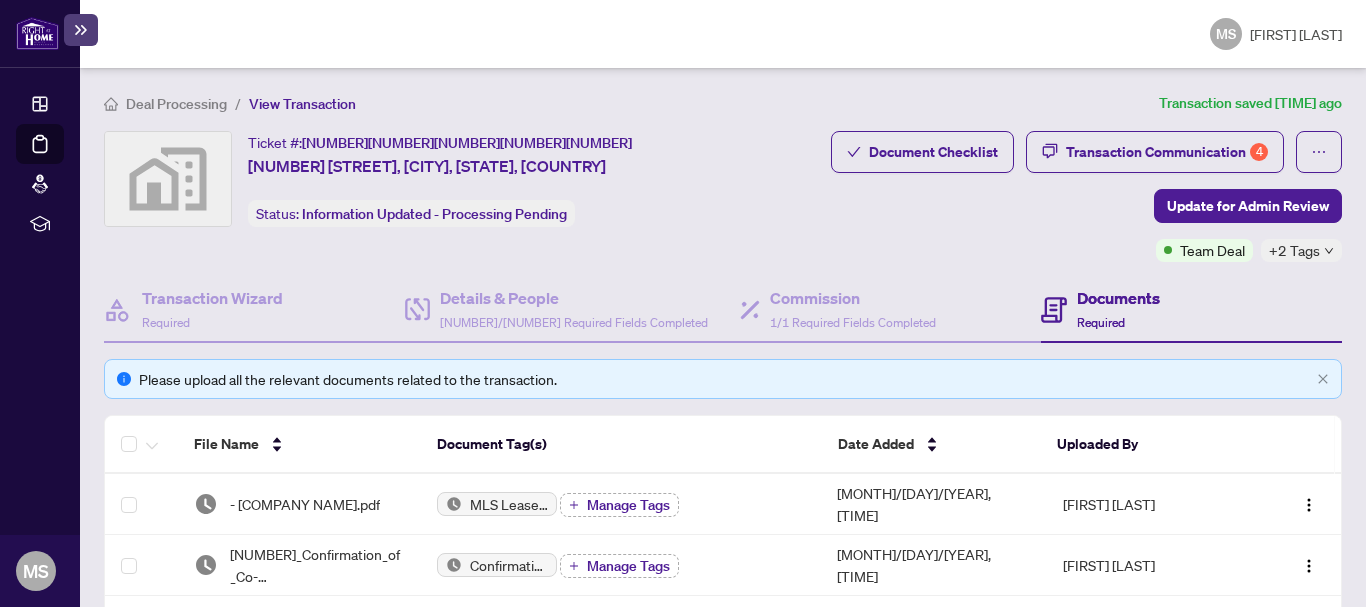 drag, startPoint x: 1347, startPoint y: 134, endPoint x: 1360, endPoint y: 134, distance: 13 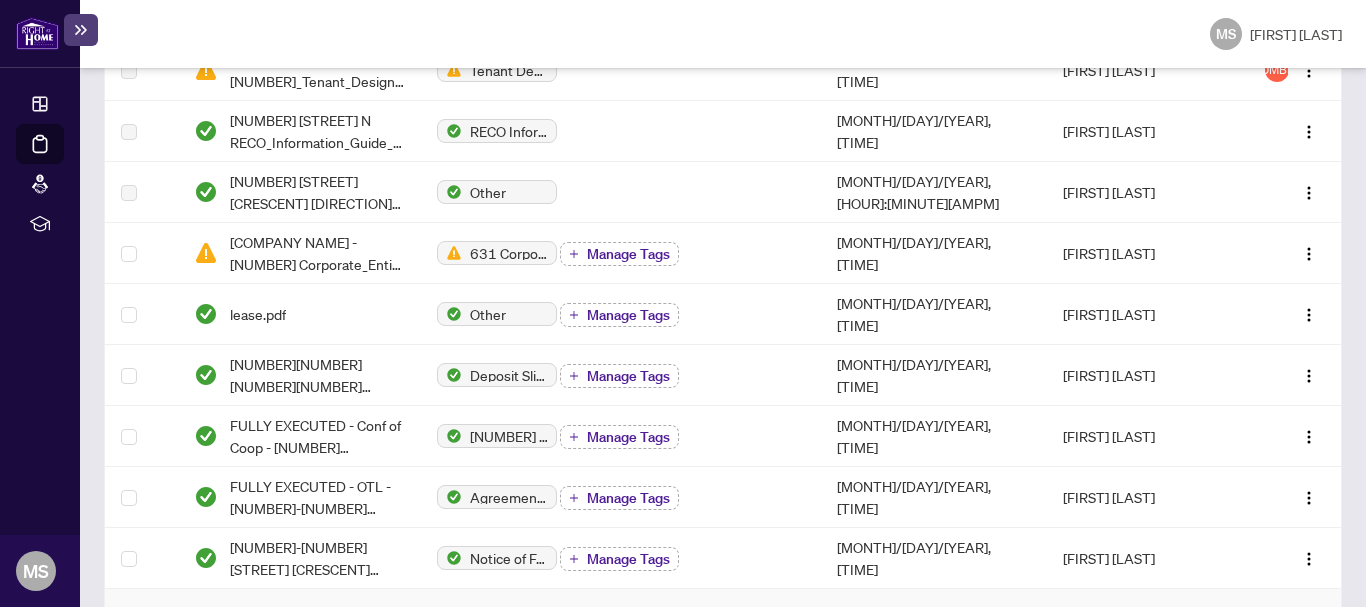 scroll, scrollTop: 1130, scrollLeft: 0, axis: vertical 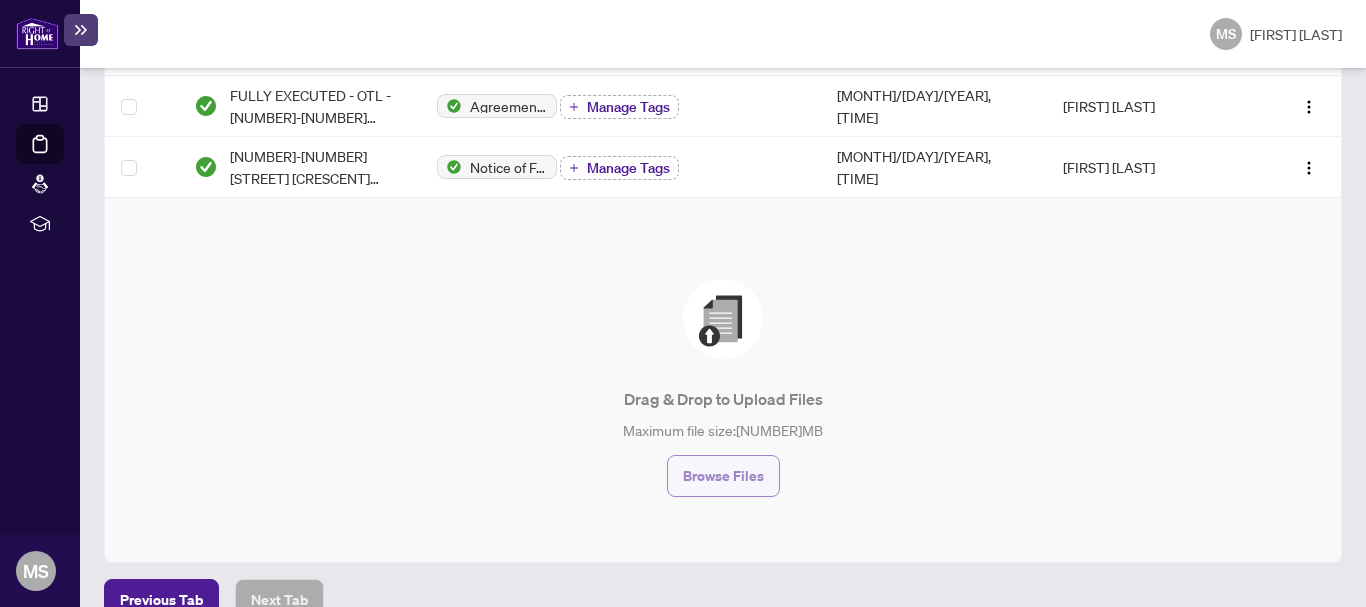 click on "Browse Files" at bounding box center [723, 476] 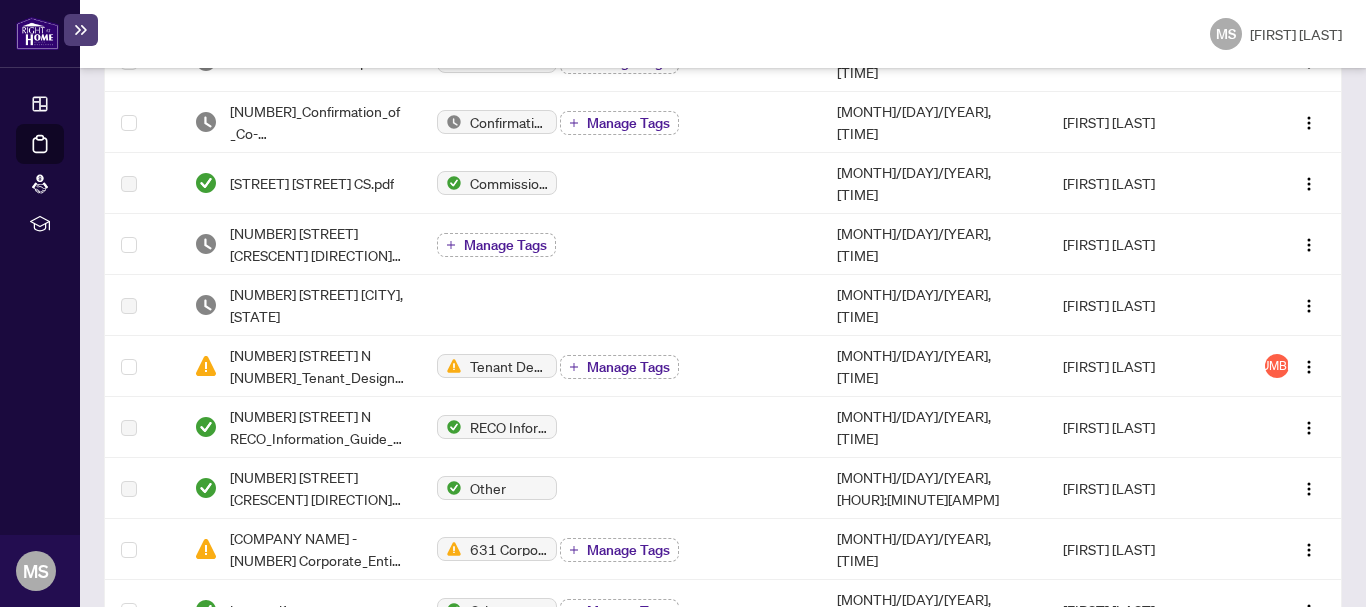 scroll, scrollTop: 517, scrollLeft: 0, axis: vertical 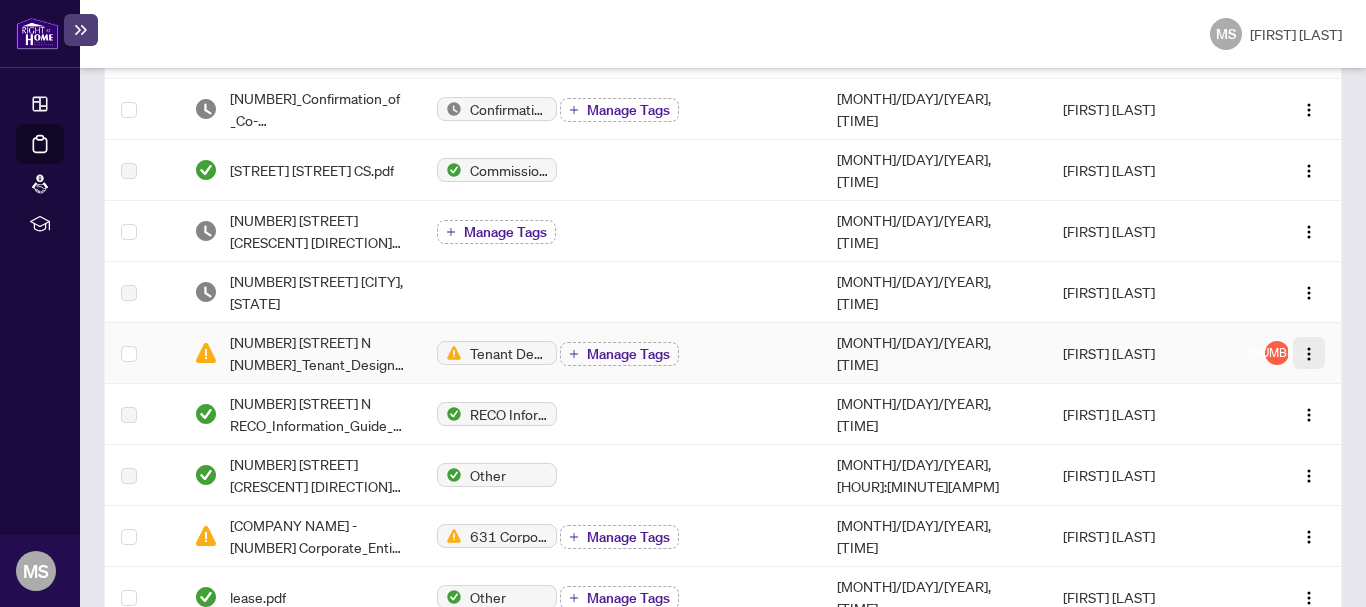 click at bounding box center (1309, 354) 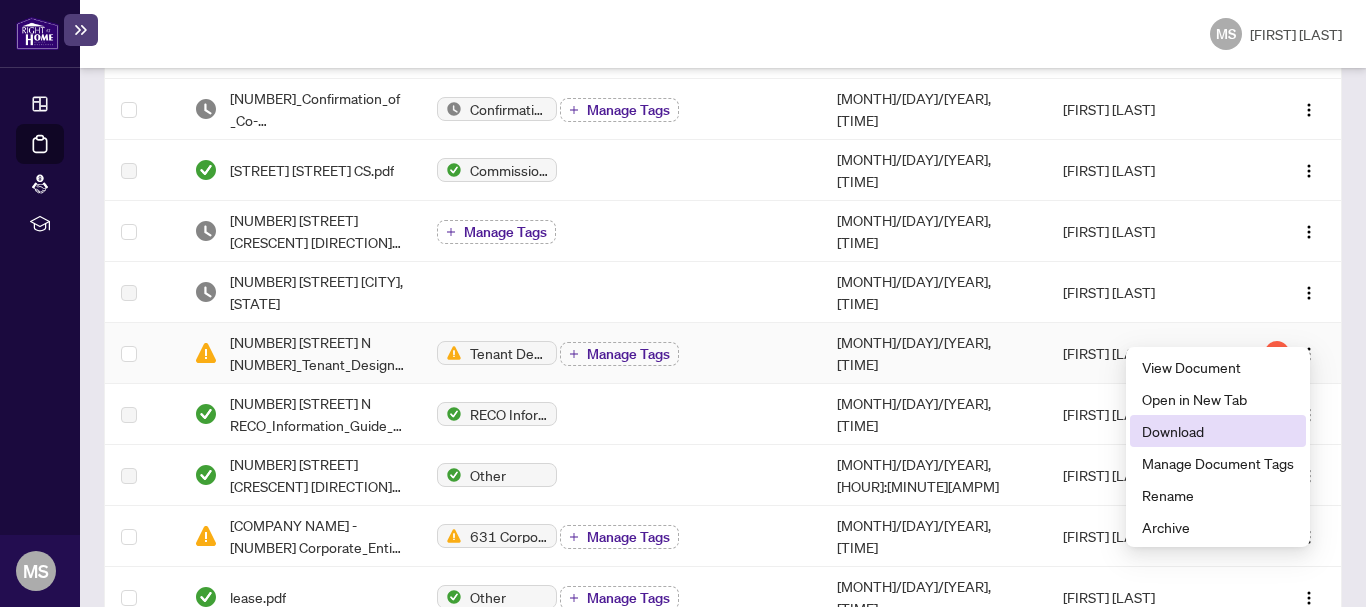 click on "Download" at bounding box center [1218, 431] 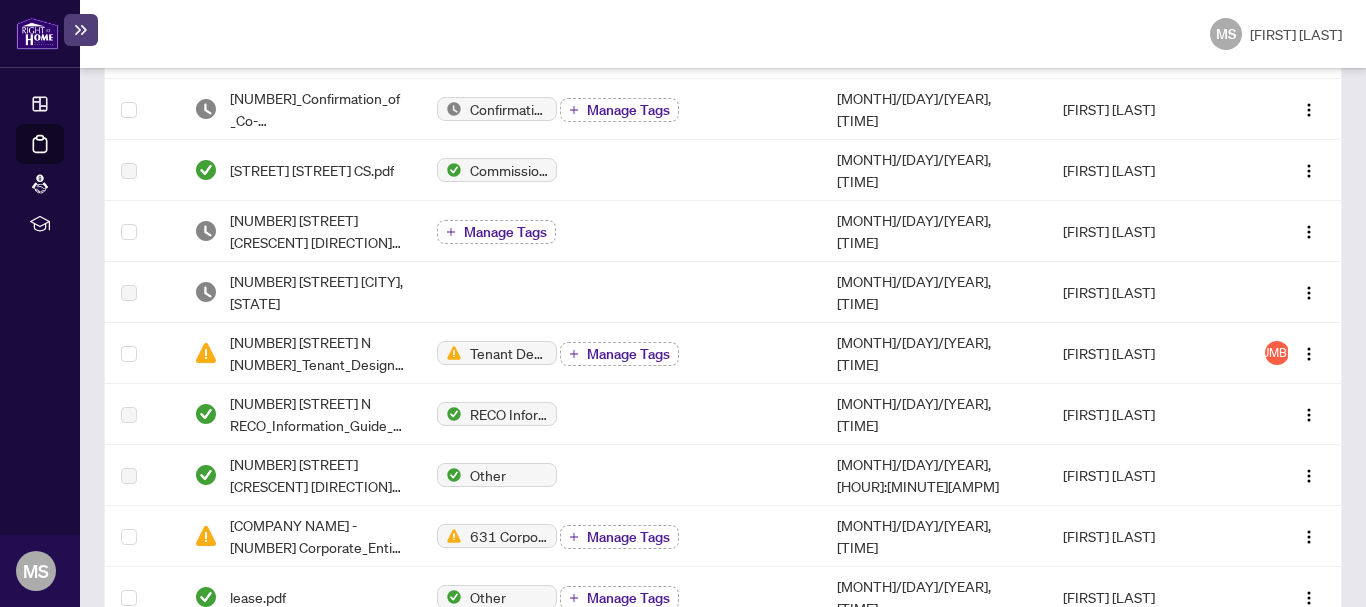 scroll, scrollTop: 46, scrollLeft: 0, axis: vertical 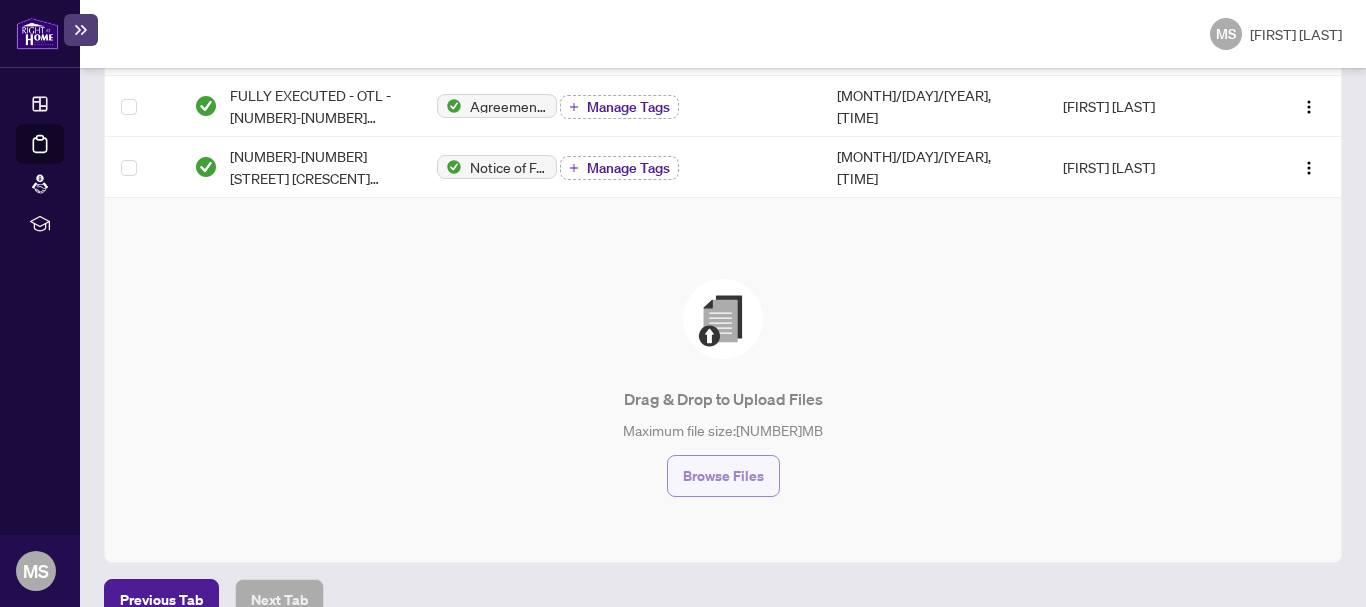 click on "Browse Files" at bounding box center (723, 476) 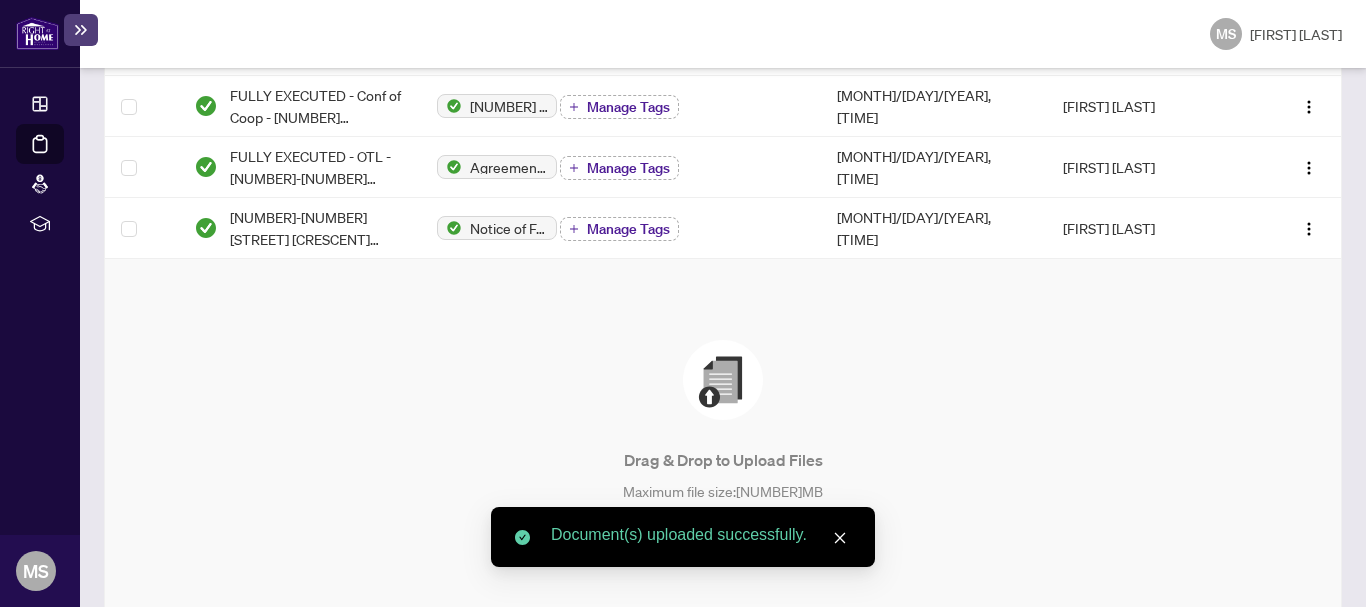 click on "Browse Files" at bounding box center [723, 537] 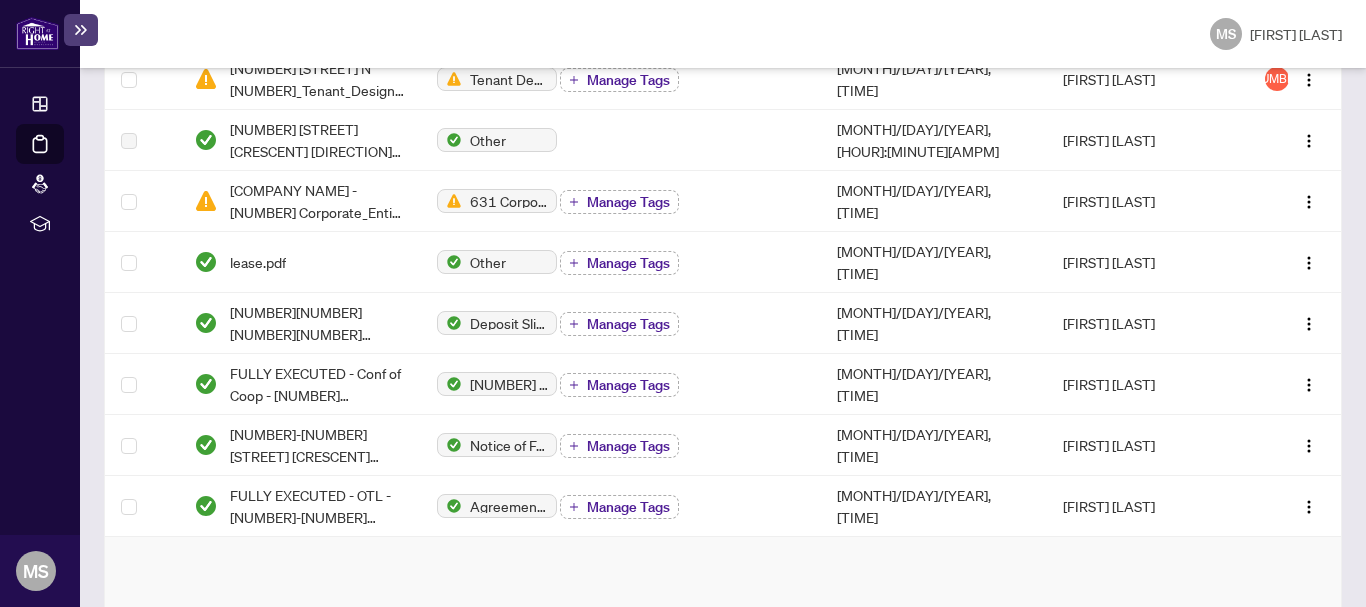 scroll, scrollTop: 1239, scrollLeft: 0, axis: vertical 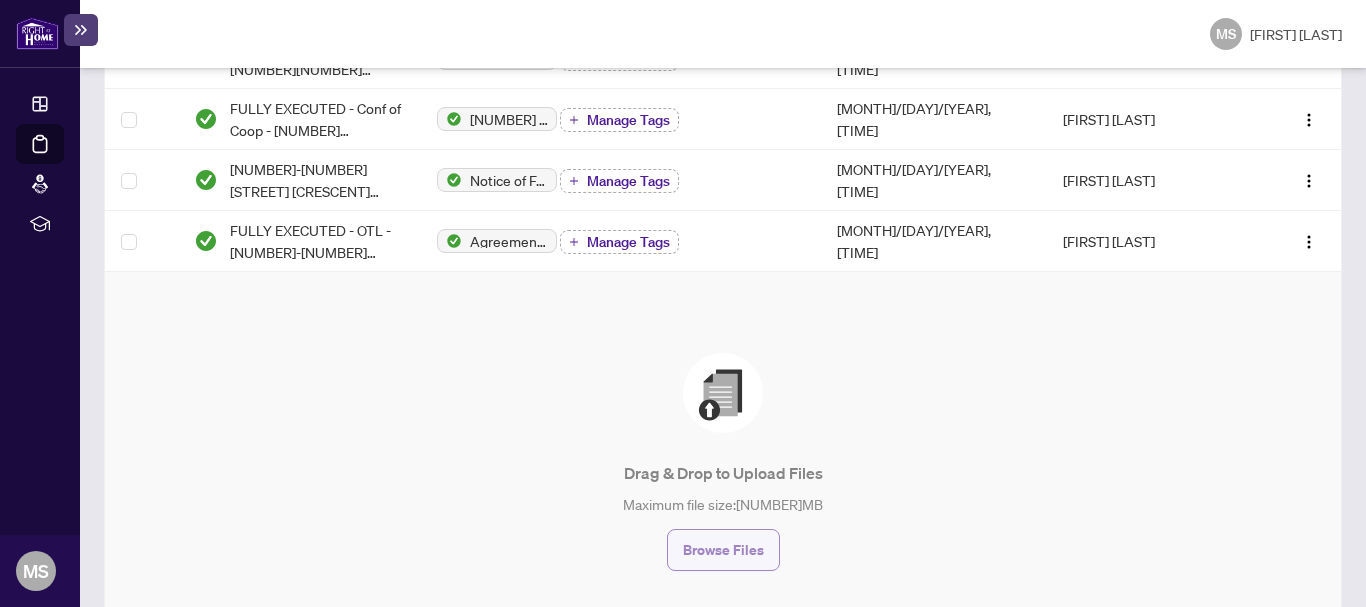 click on "Browse Files" at bounding box center (723, 550) 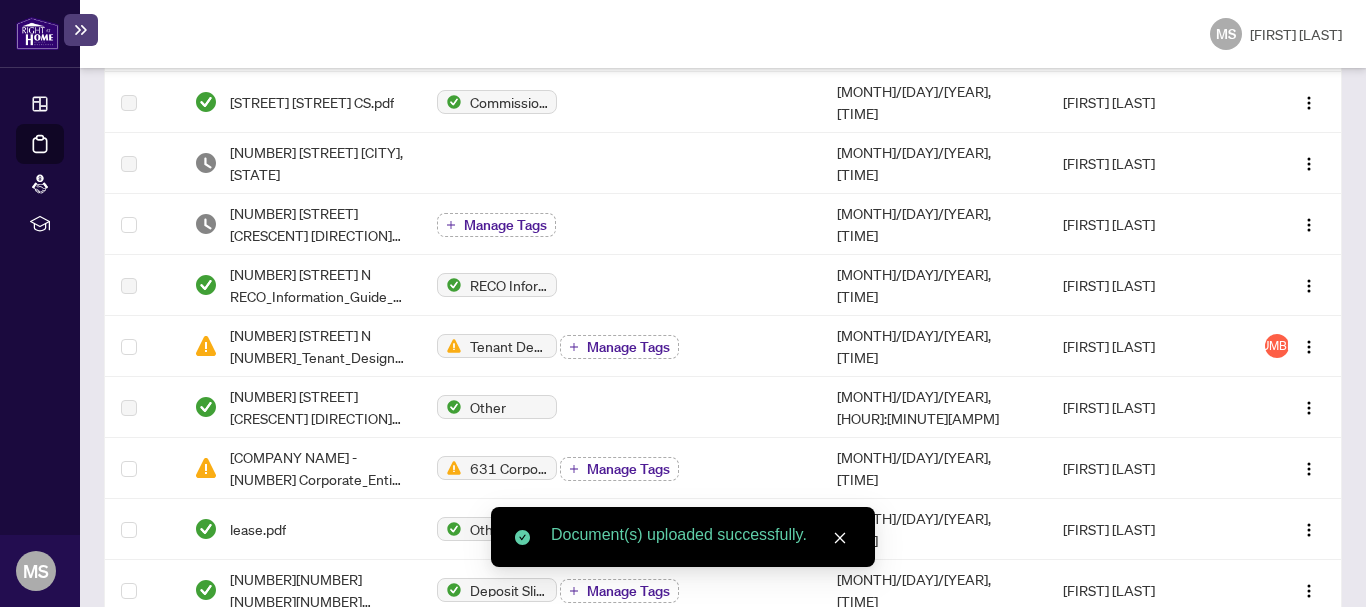 scroll, scrollTop: 297, scrollLeft: 0, axis: vertical 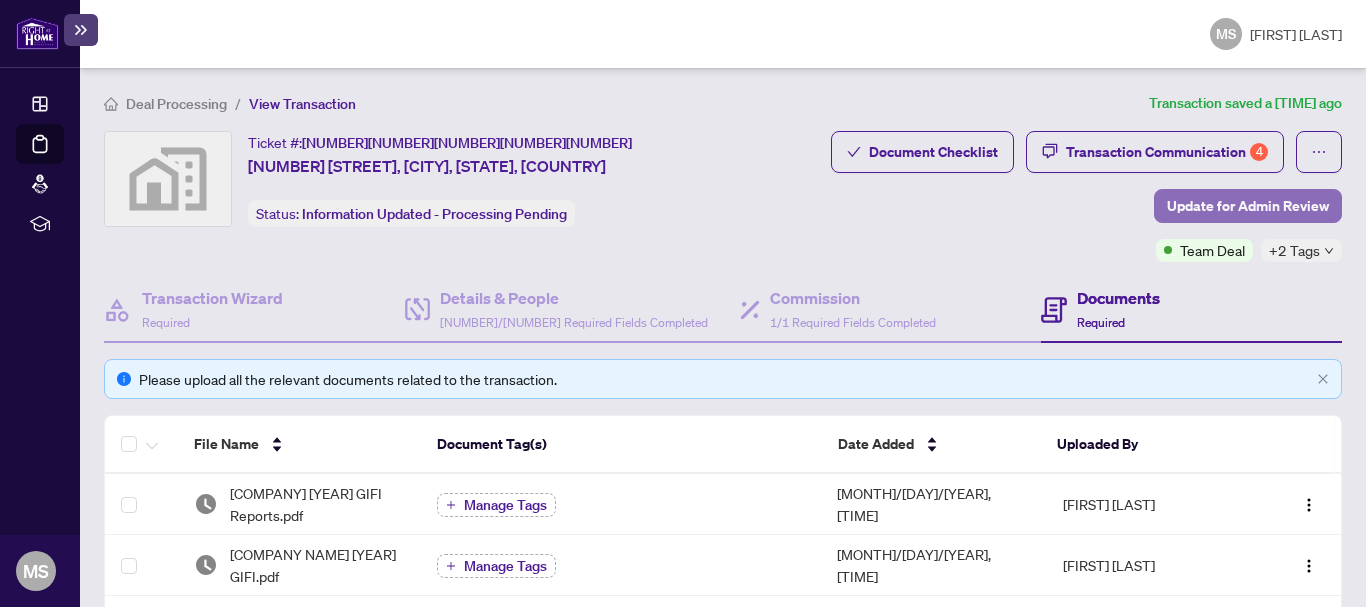 click on "Update for Admin Review" at bounding box center [1248, 206] 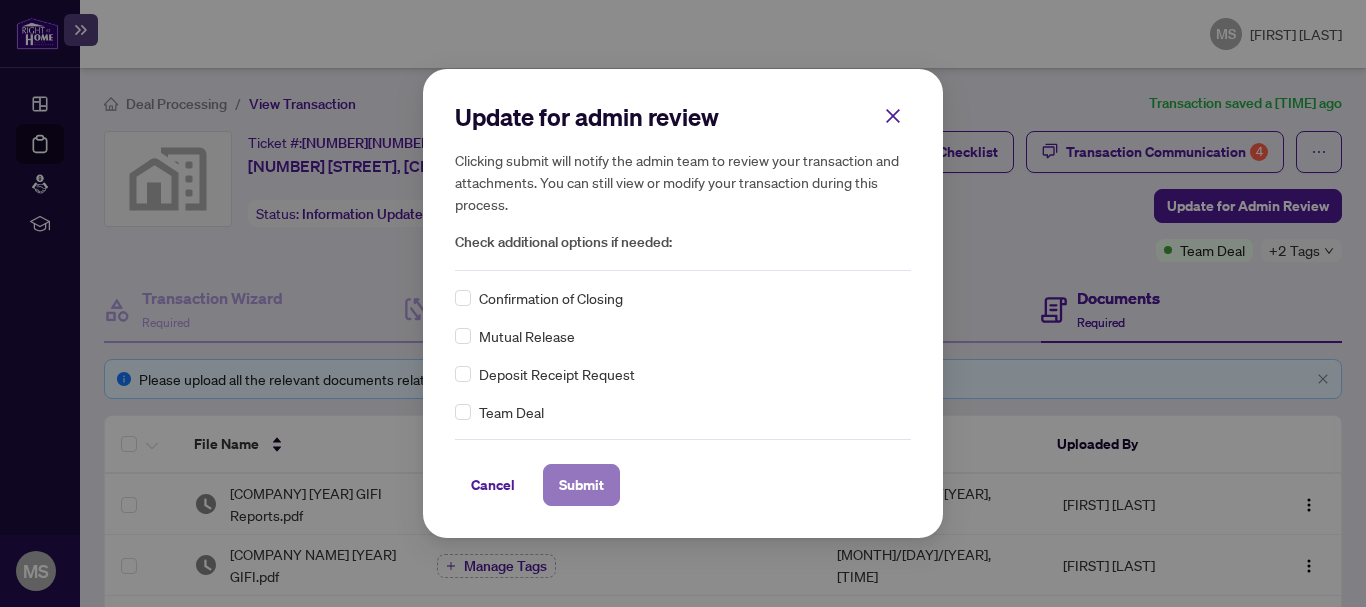 click on "Submit" at bounding box center [0, 0] 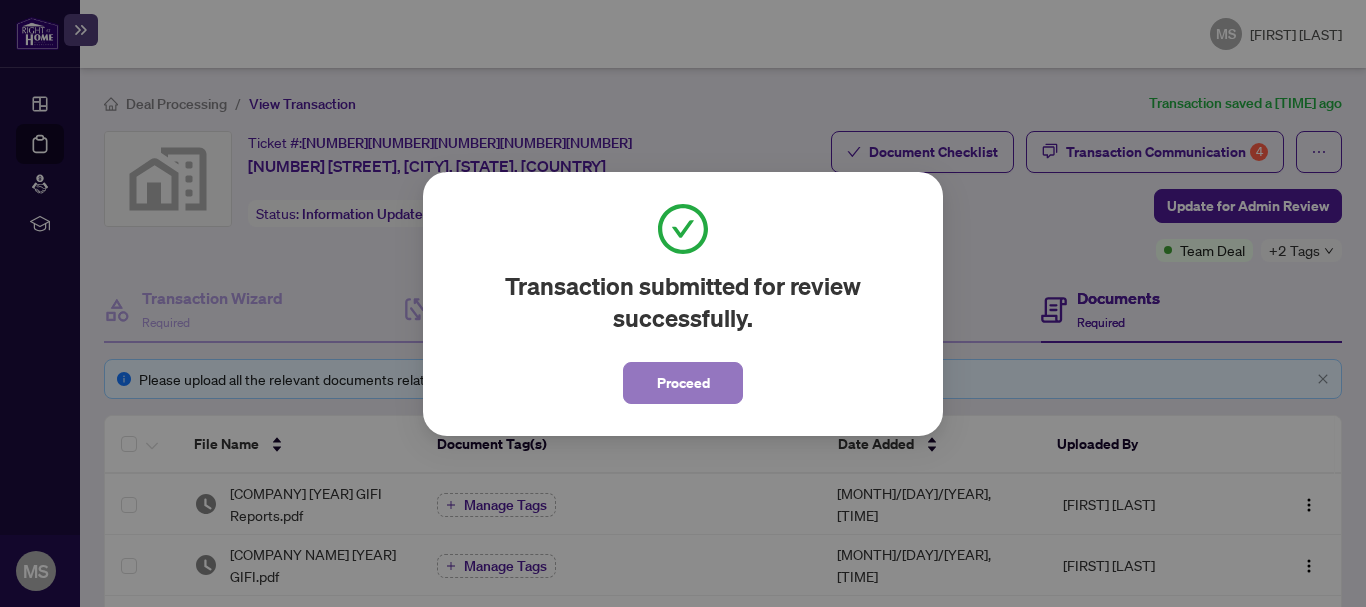click on "Proceed" at bounding box center (683, 383) 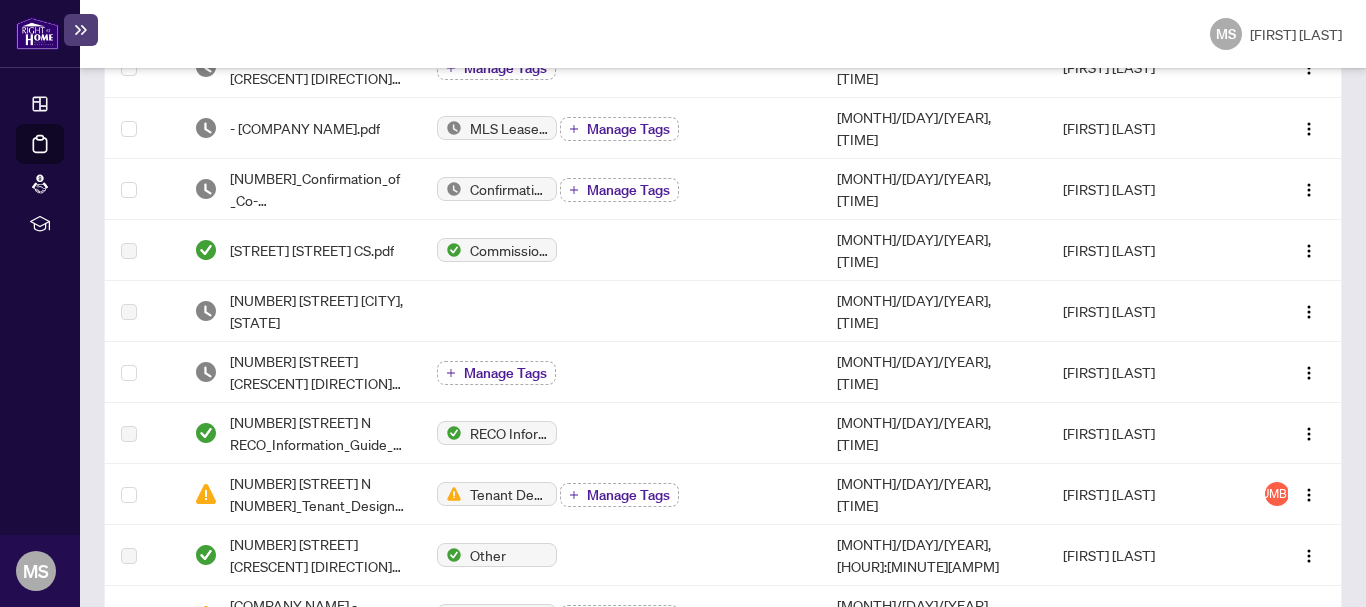 scroll, scrollTop: 472, scrollLeft: 0, axis: vertical 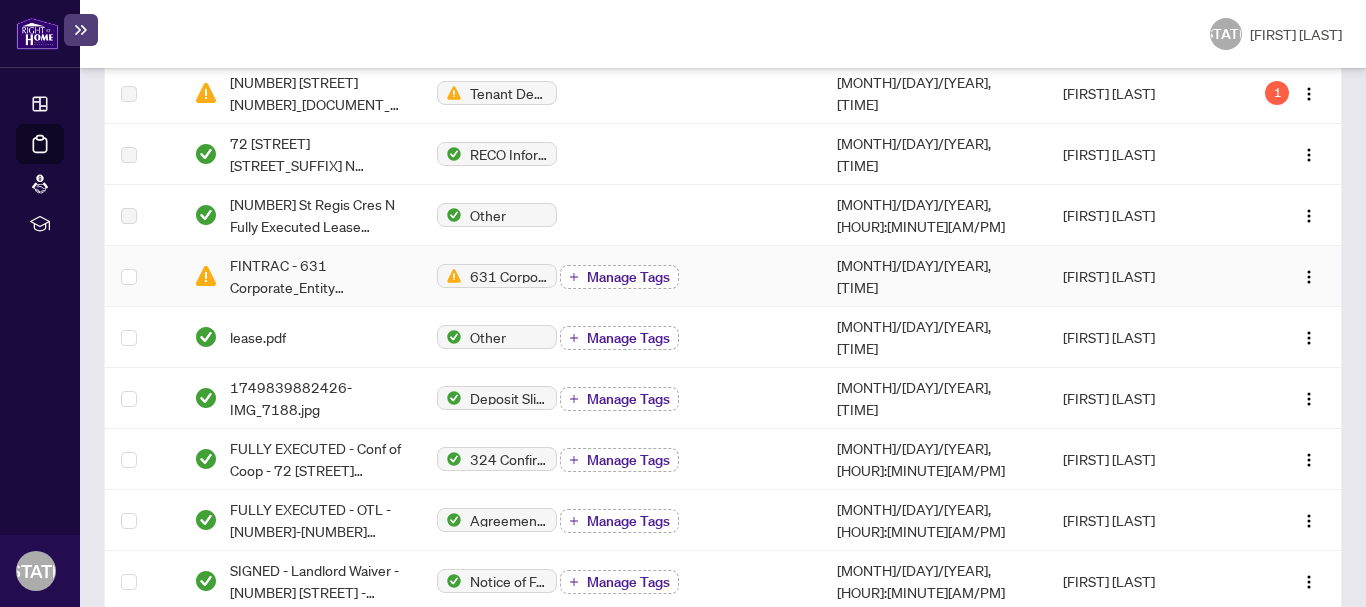 click on "Manage Tags" at bounding box center (628, 277) 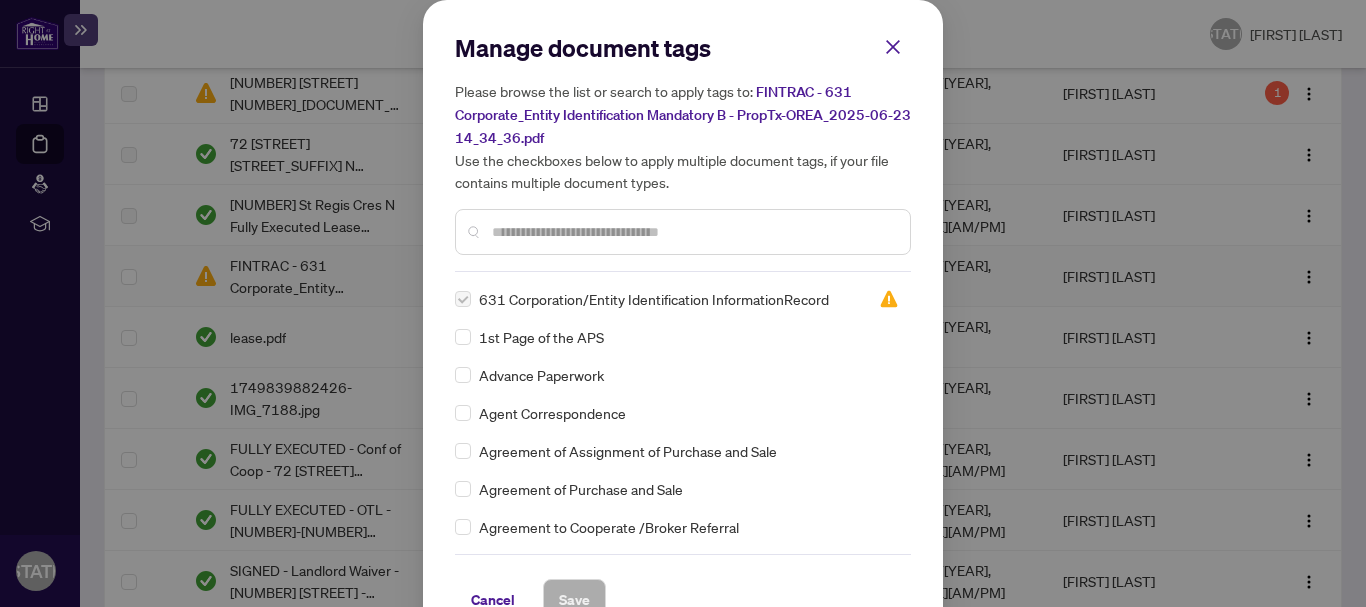 click on "631 Corporation/Entity Identification InformationRecord" at bounding box center [654, 299] 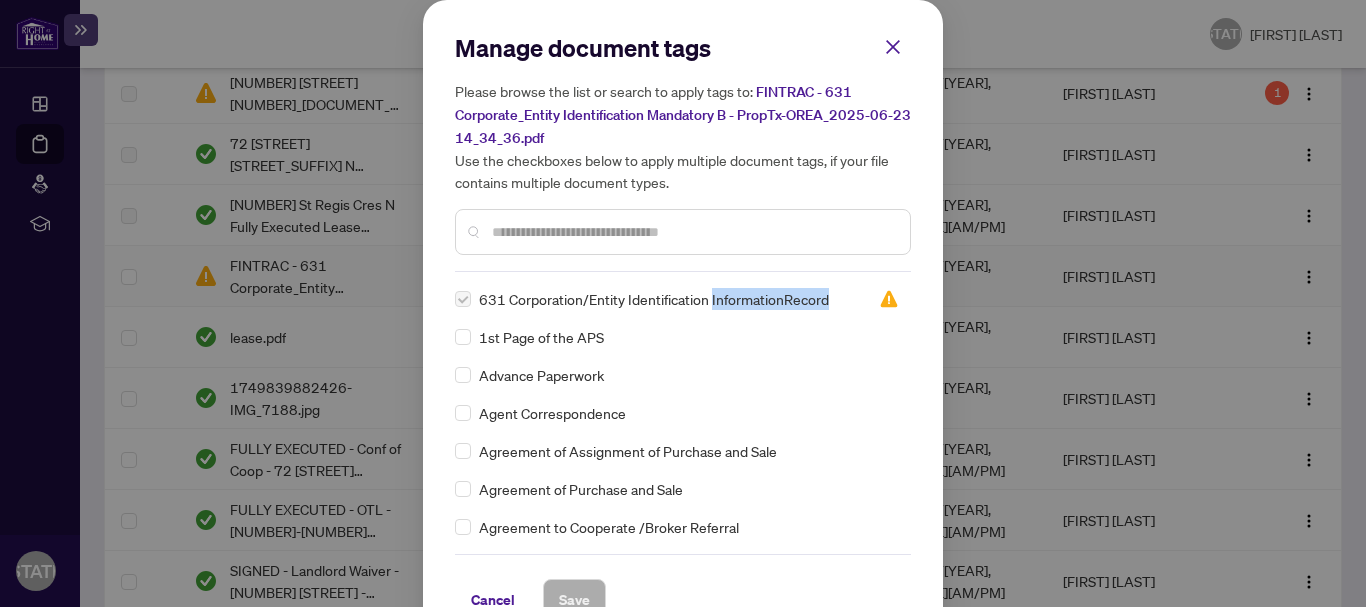 click on "631 Corporation/Entity Identification InformationRecord" at bounding box center [654, 299] 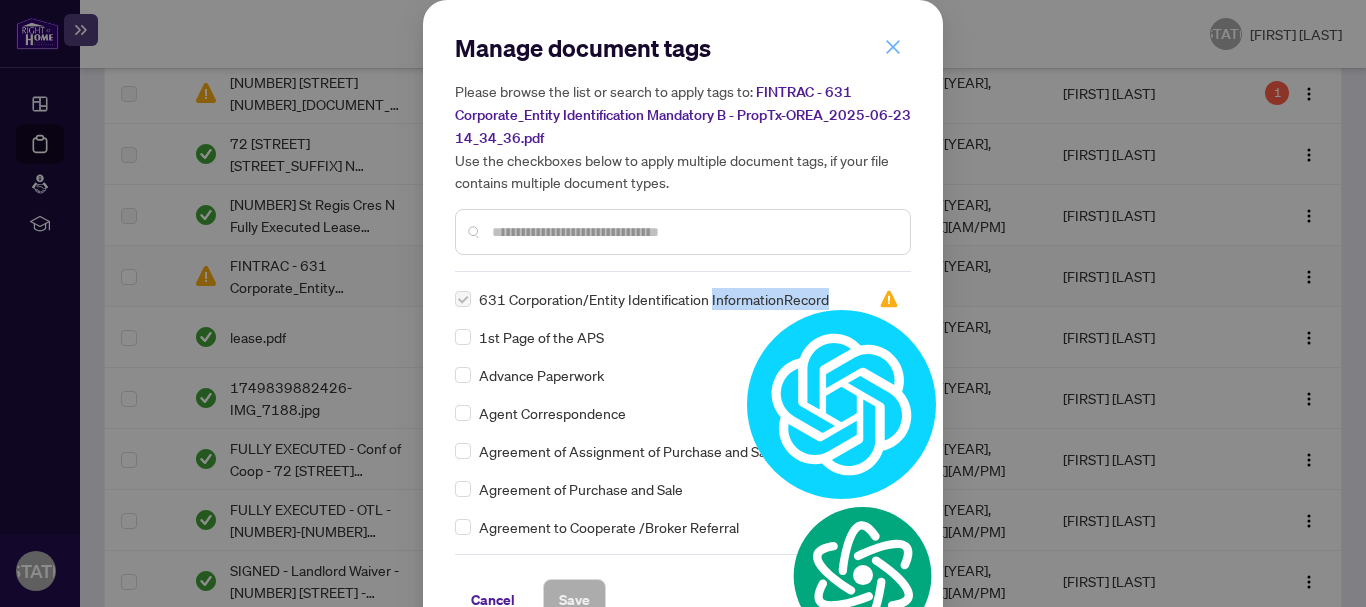 click at bounding box center (893, 47) 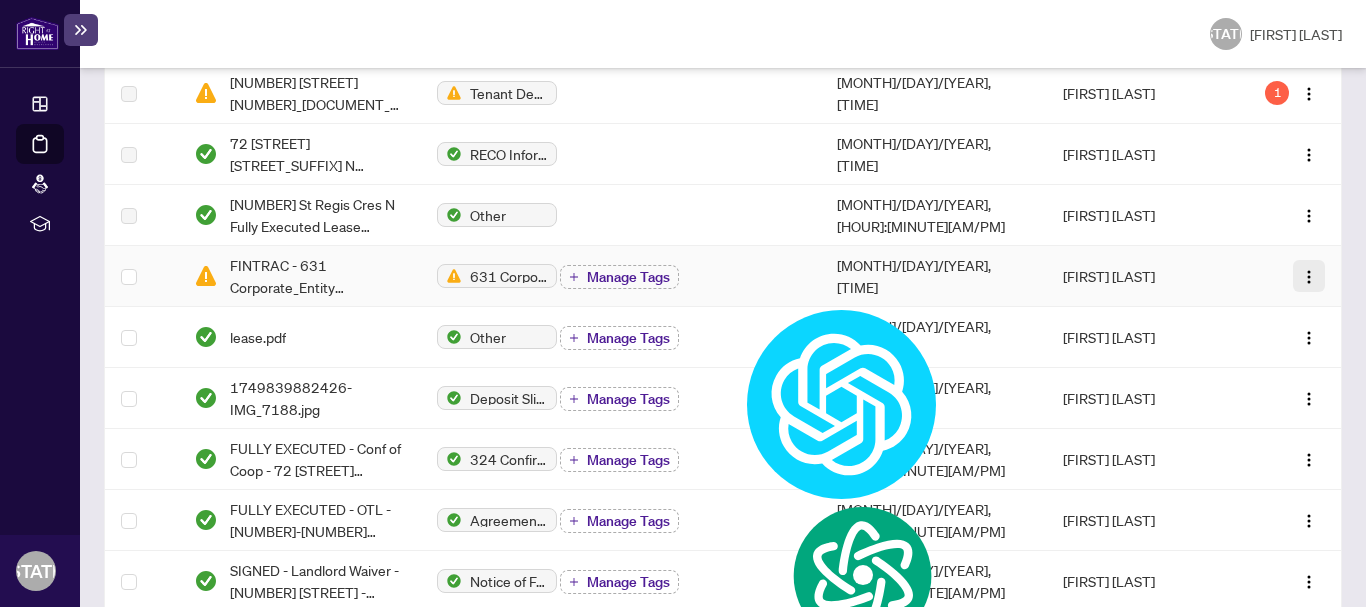 click at bounding box center (1309, 277) 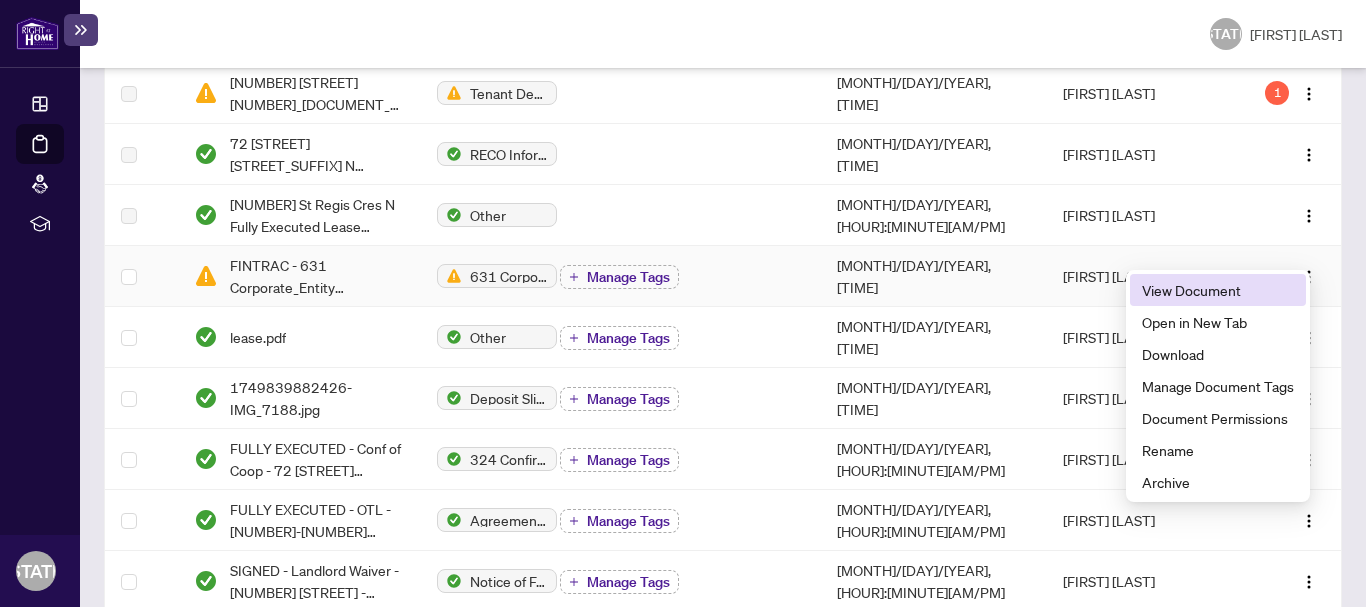 click on "View Document" at bounding box center (1218, 290) 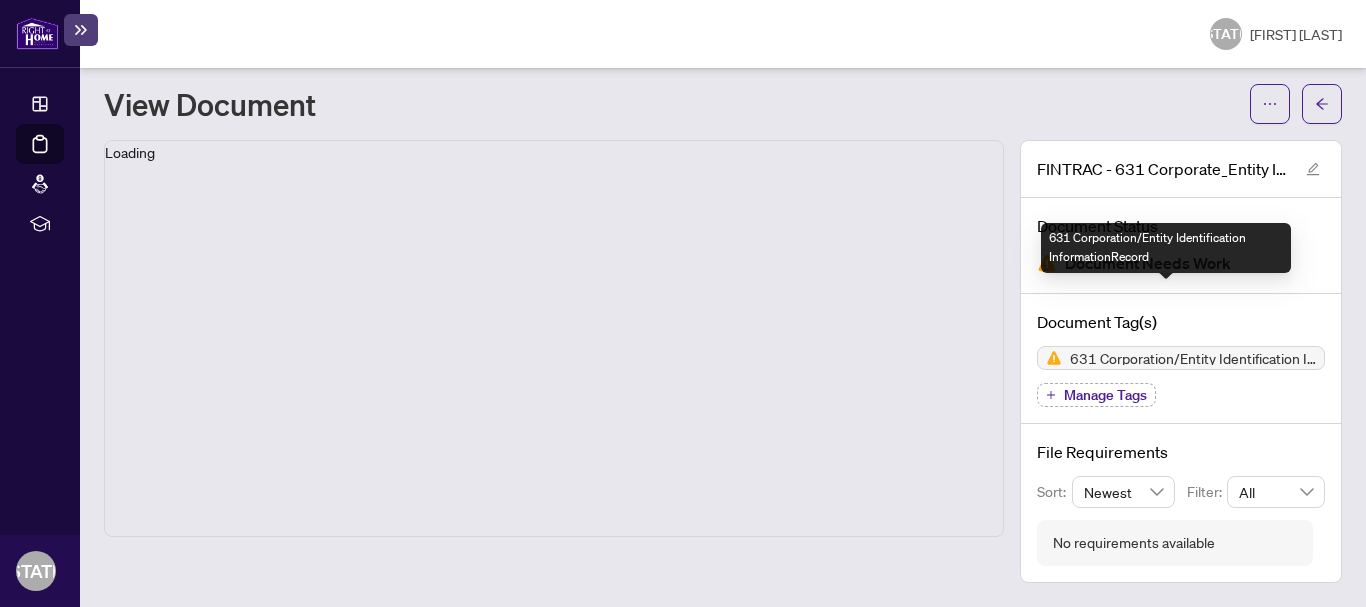 scroll, scrollTop: 45, scrollLeft: 0, axis: vertical 